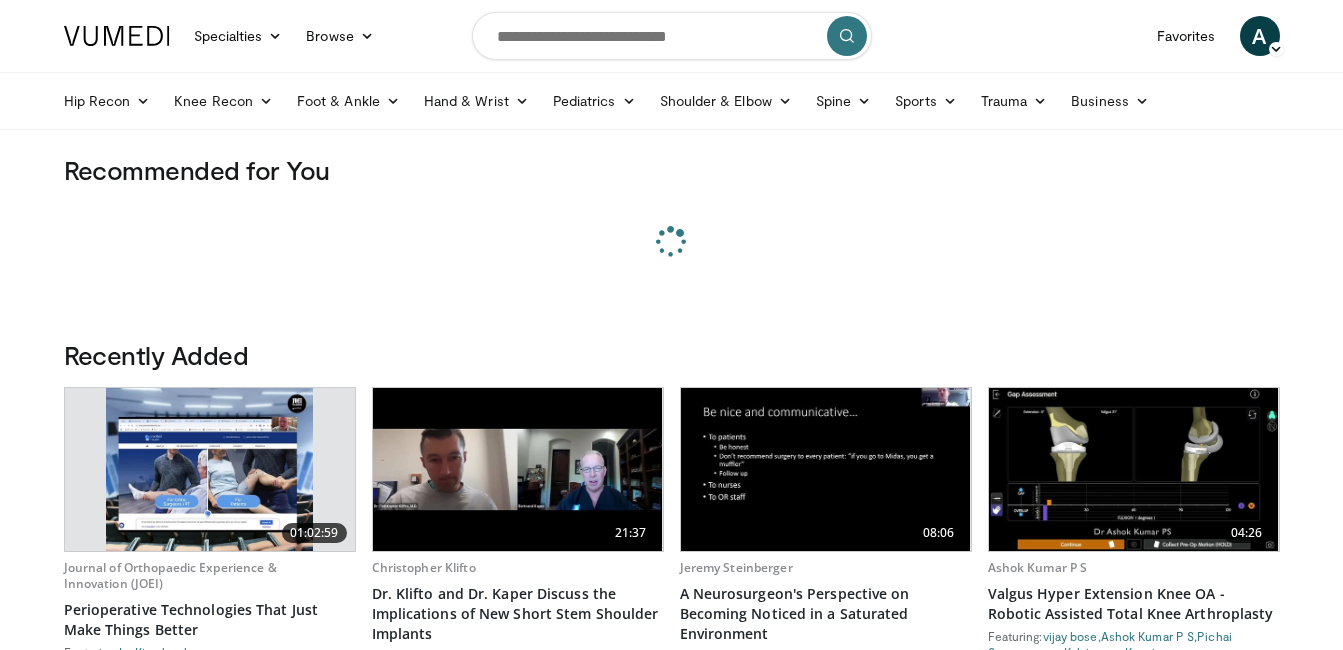 scroll, scrollTop: 0, scrollLeft: 0, axis: both 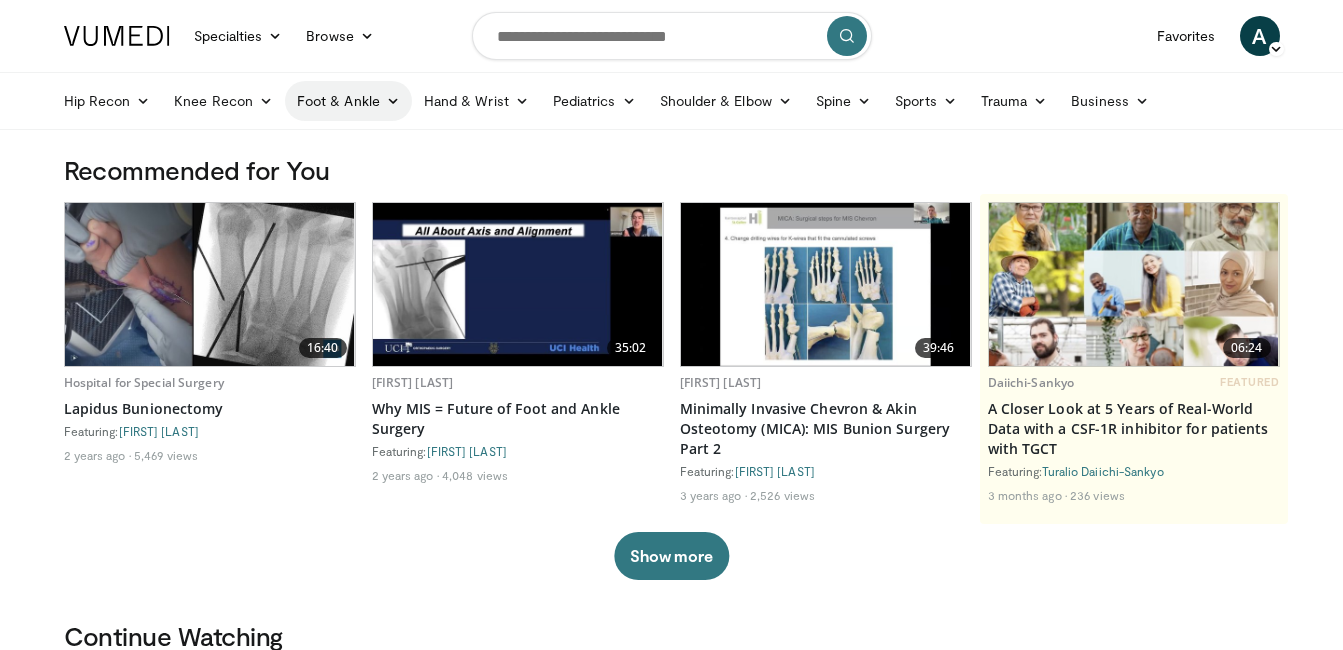 click on "Foot & Ankle" at bounding box center (348, 101) 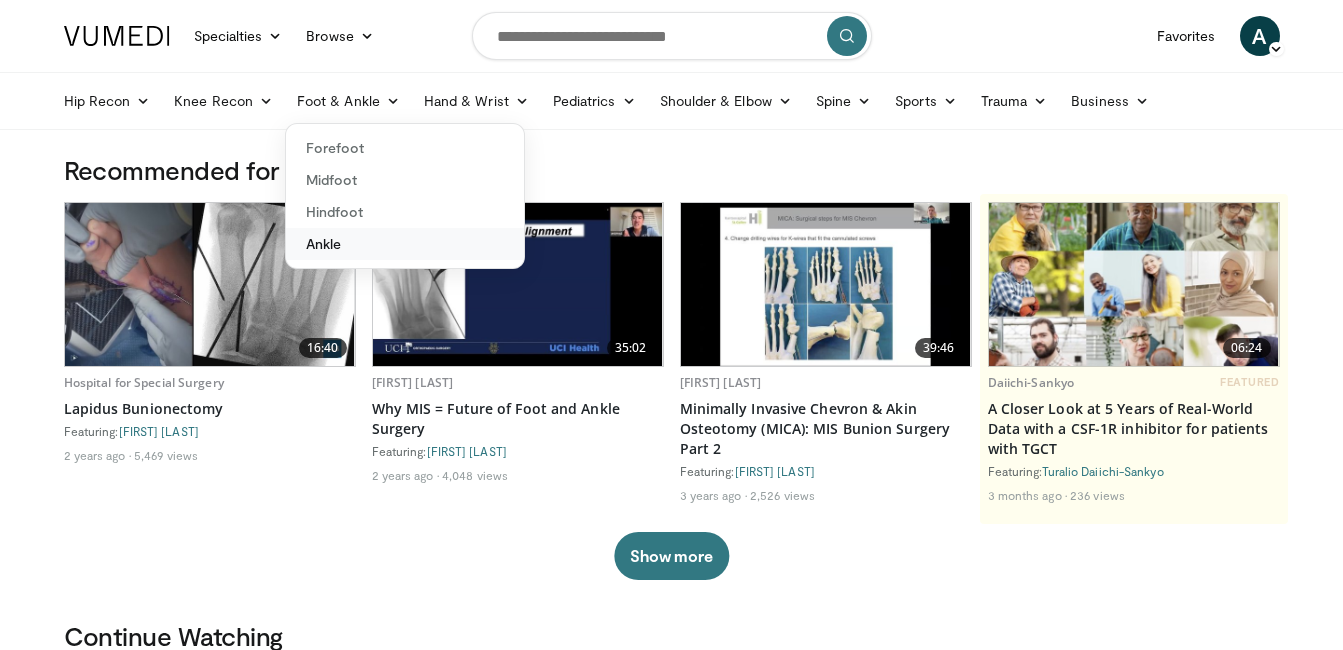 click on "Ankle" at bounding box center [405, 244] 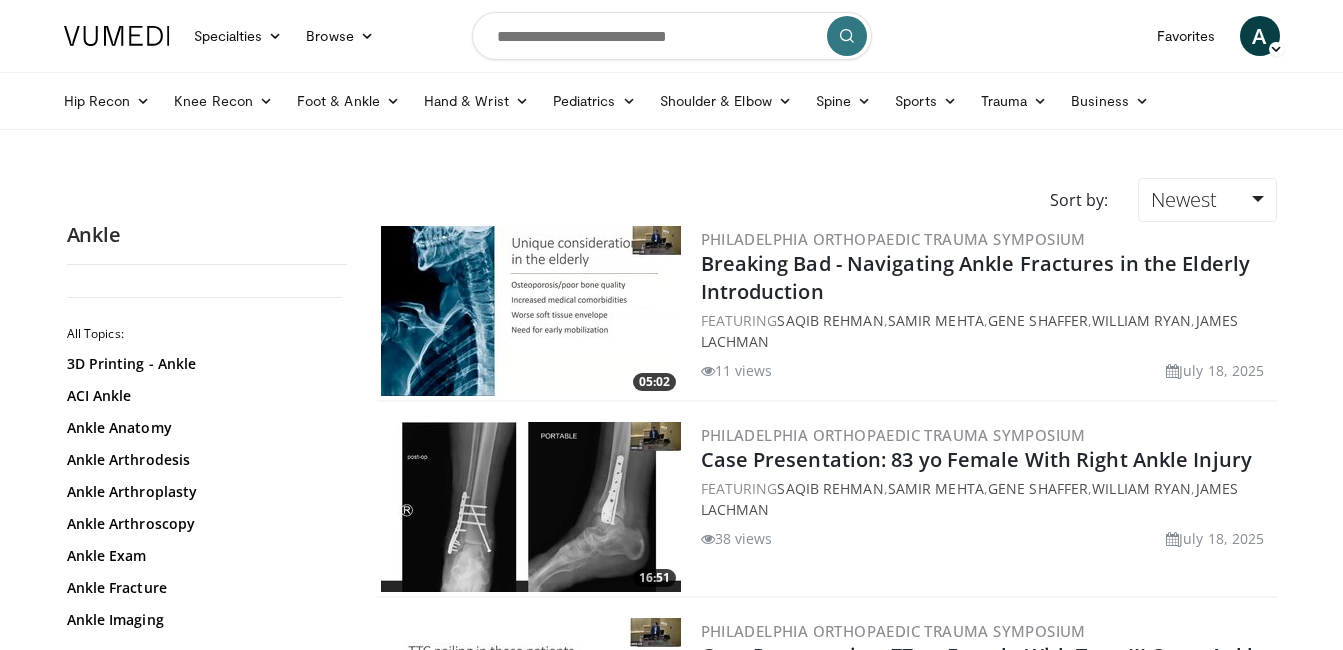 scroll, scrollTop: 0, scrollLeft: 0, axis: both 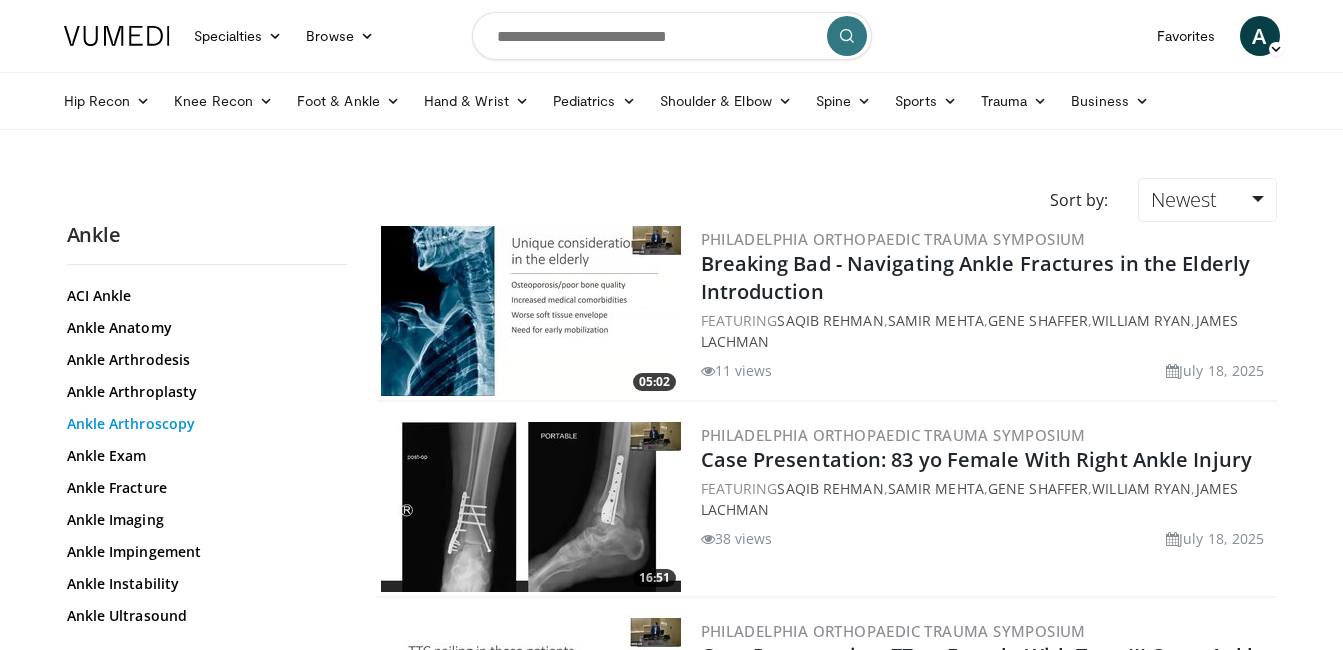 click on "Ankle Arthroscopy" at bounding box center [202, 424] 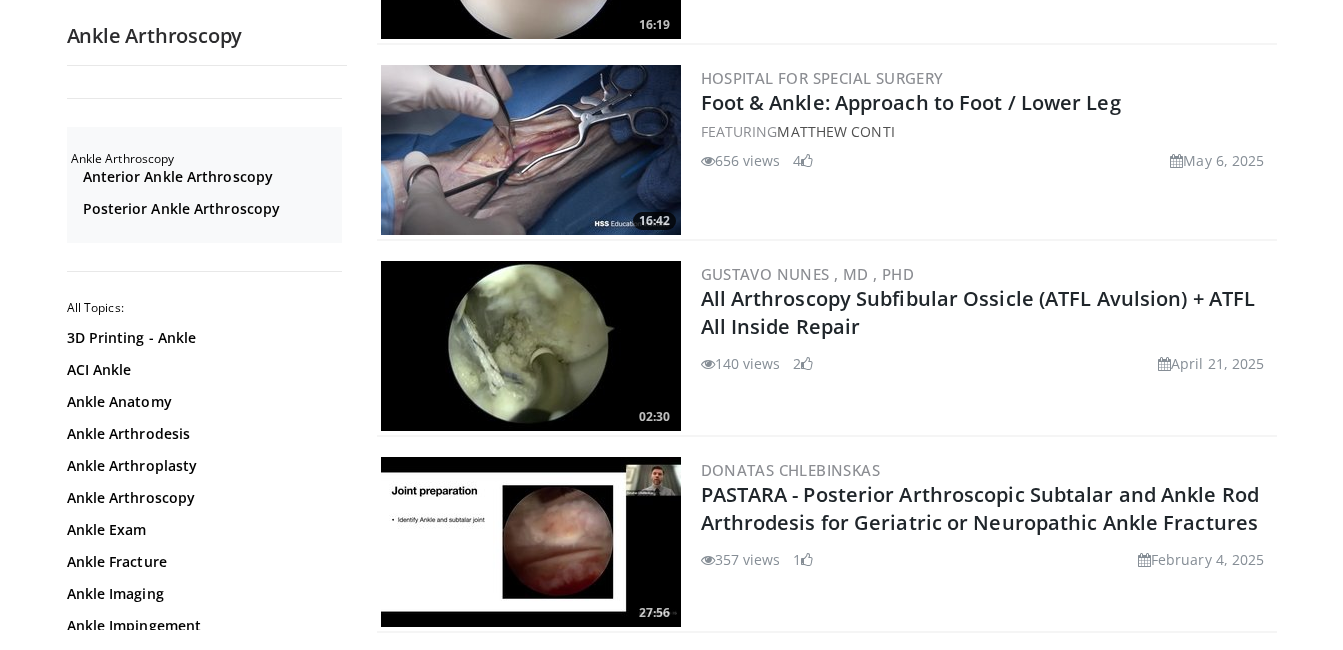 scroll, scrollTop: 600, scrollLeft: 0, axis: vertical 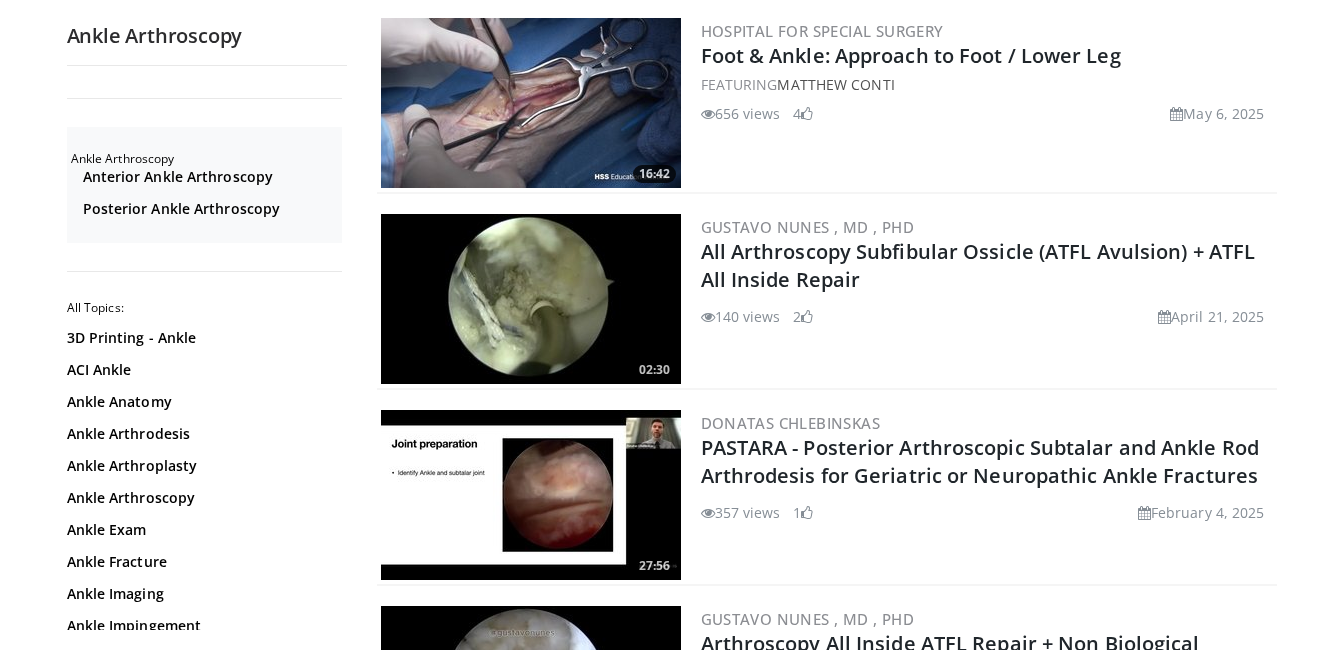 click at bounding box center [531, 299] 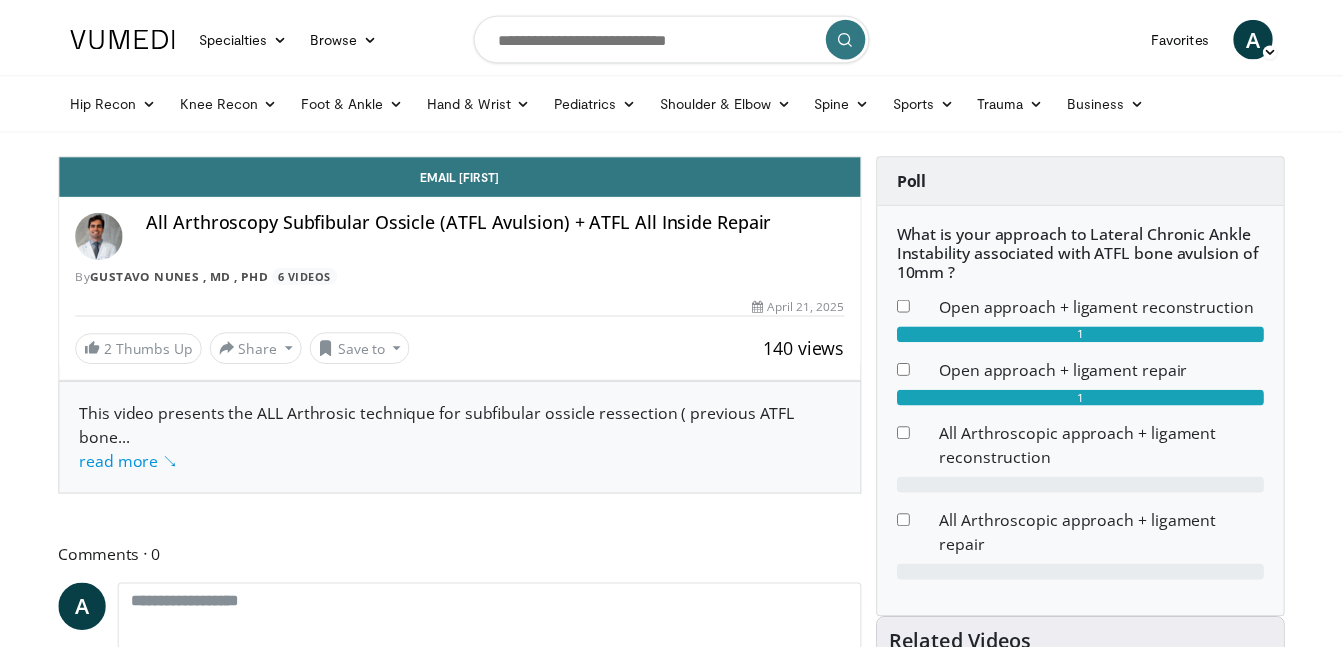 scroll, scrollTop: 0, scrollLeft: 0, axis: both 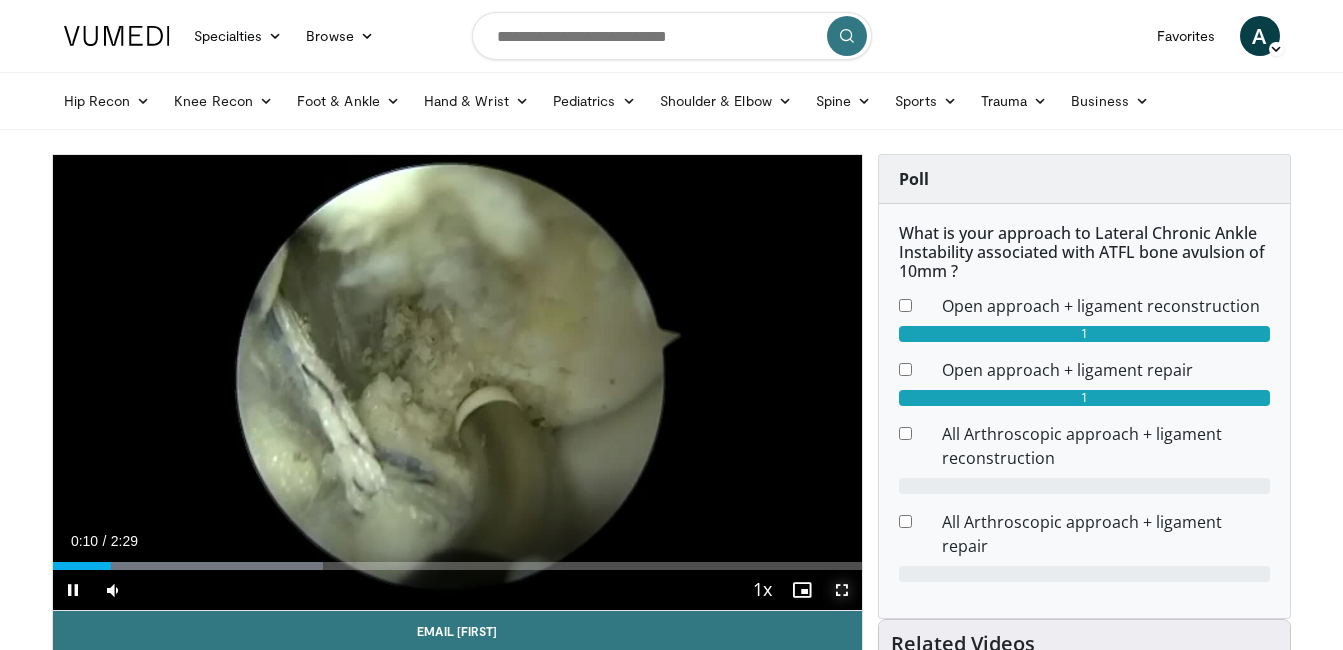 click at bounding box center (842, 590) 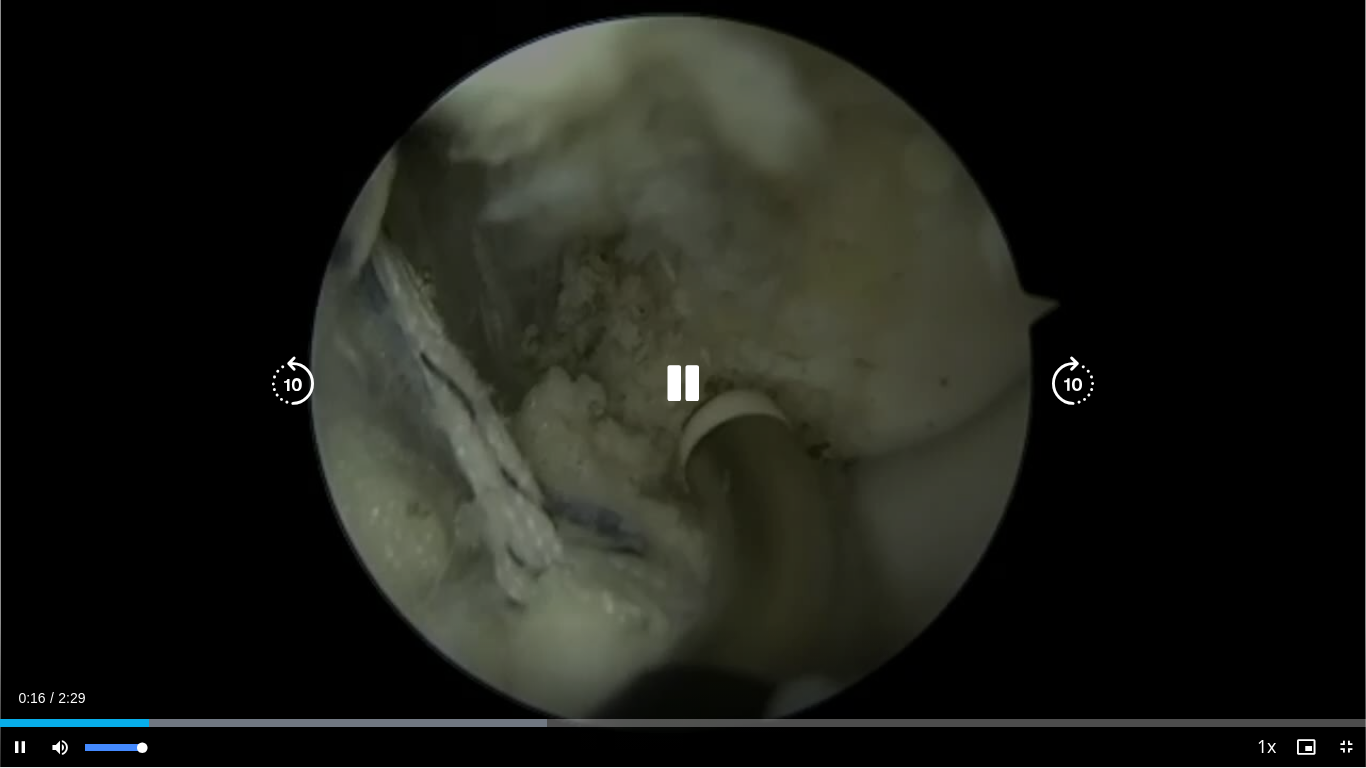 drag, startPoint x: 187, startPoint y: 747, endPoint x: 219, endPoint y: 746, distance: 32.01562 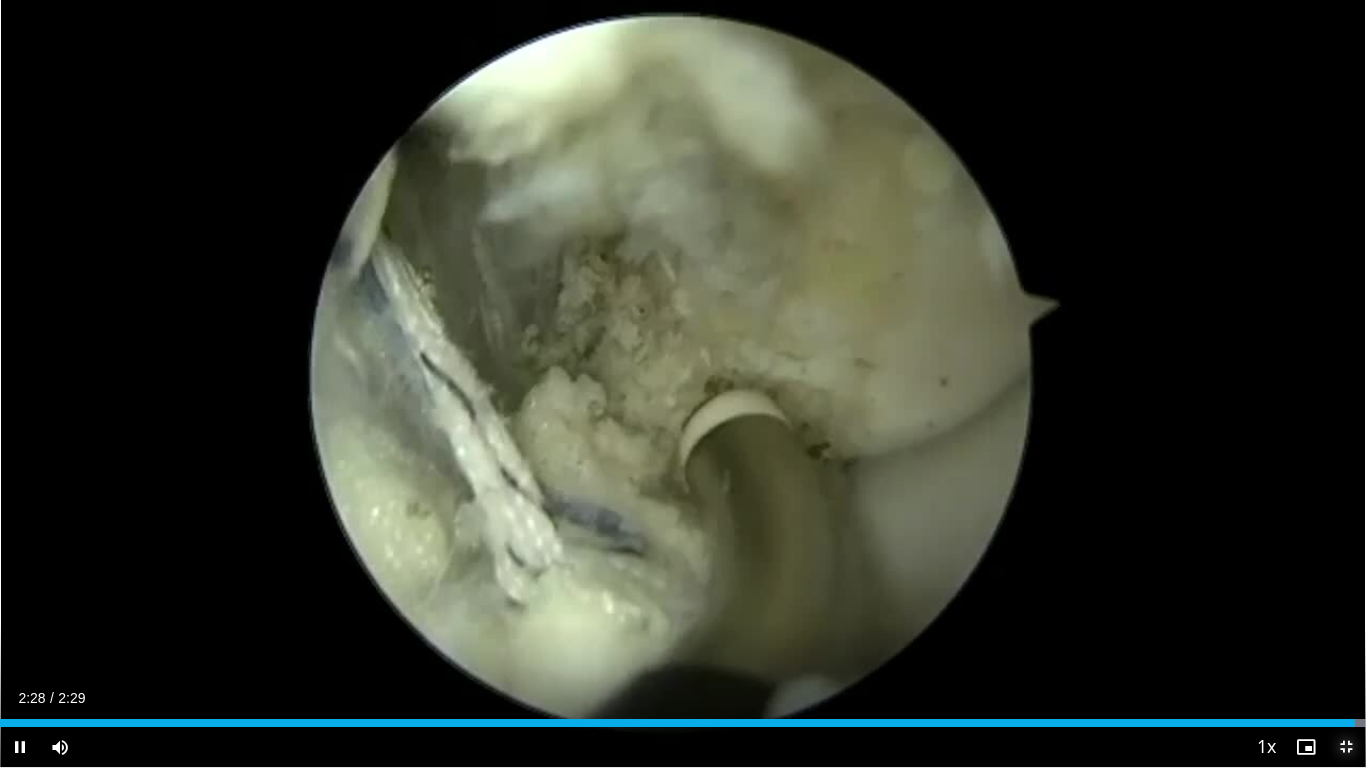 click at bounding box center (1346, 747) 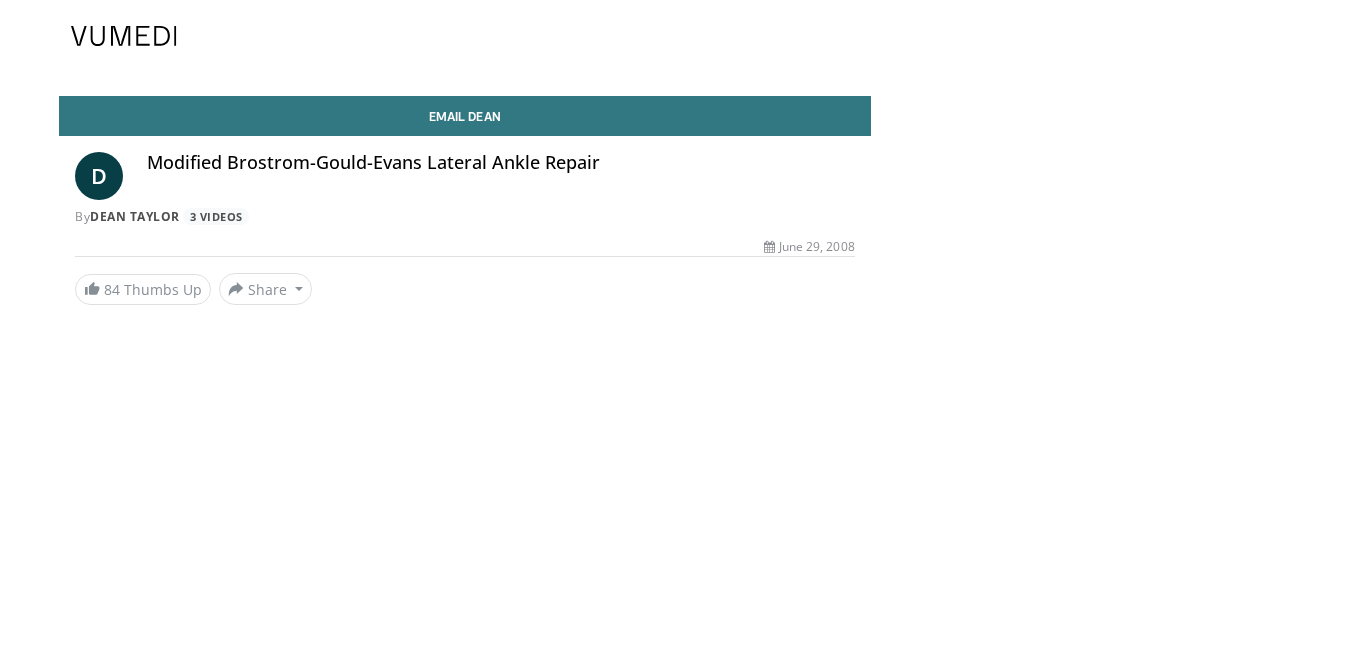 scroll, scrollTop: 0, scrollLeft: 0, axis: both 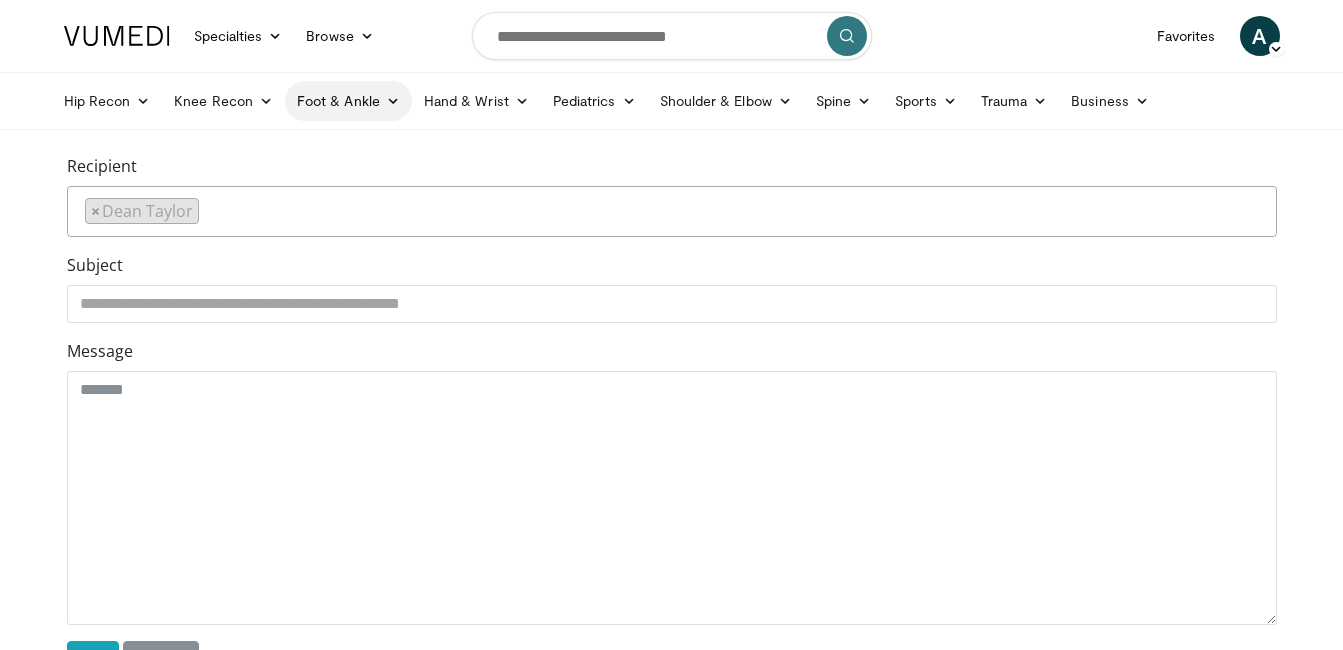 click on "Foot & Ankle" at bounding box center [348, 101] 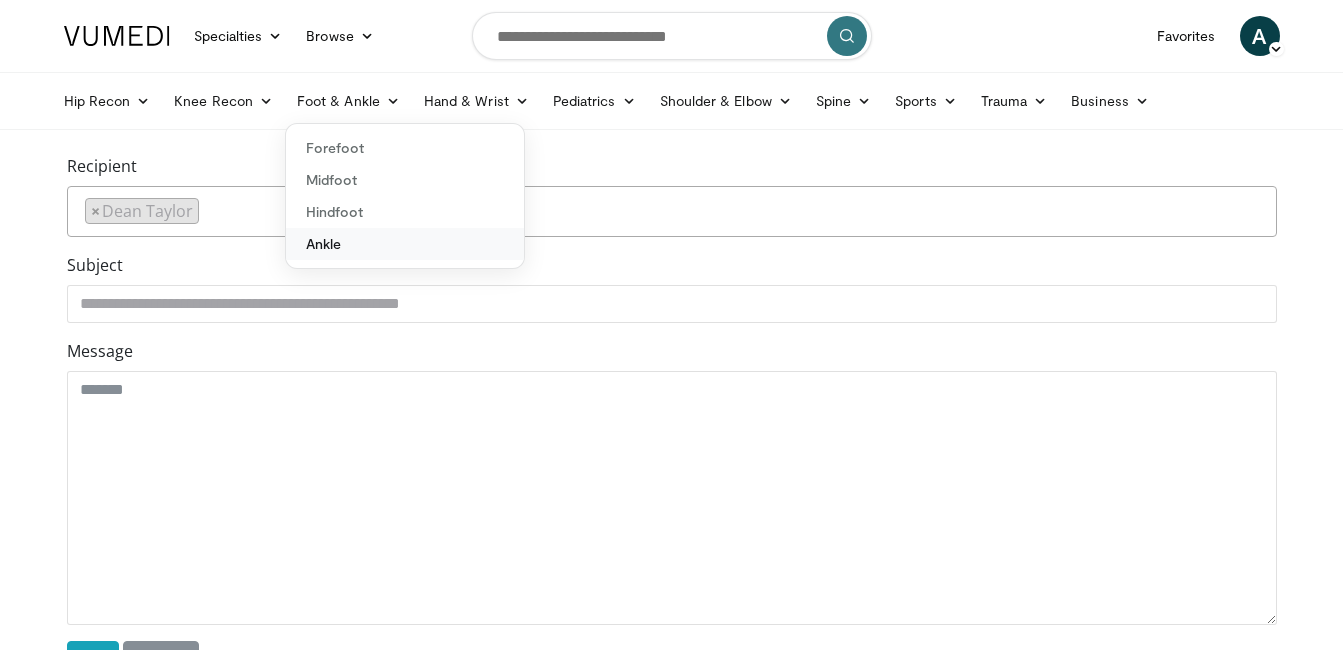 click on "Ankle" at bounding box center [405, 244] 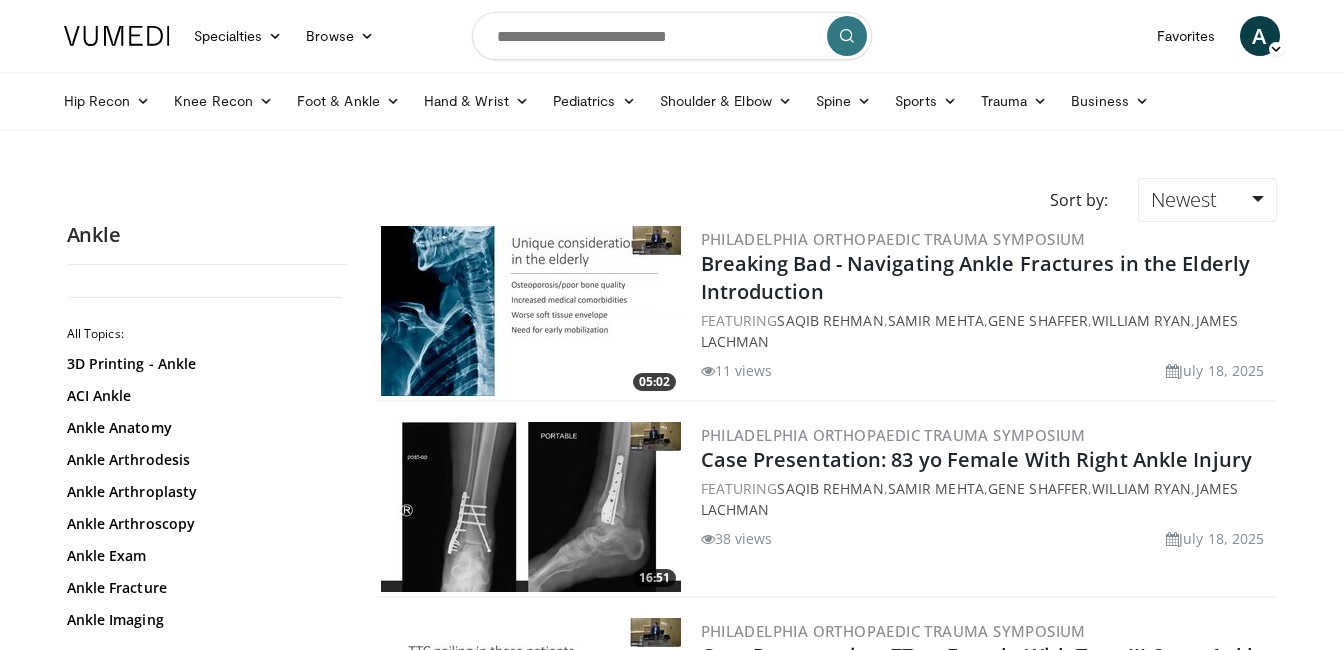 scroll, scrollTop: 0, scrollLeft: 0, axis: both 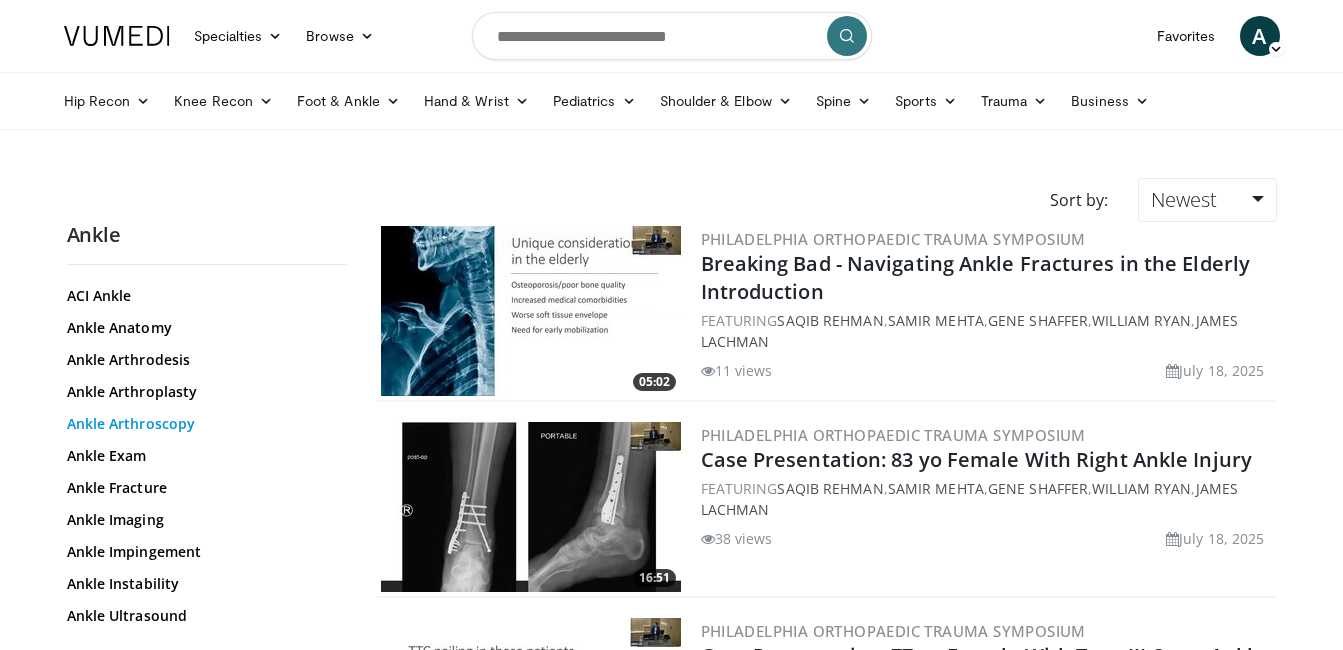 click on "Ankle Arthroscopy" at bounding box center (202, 424) 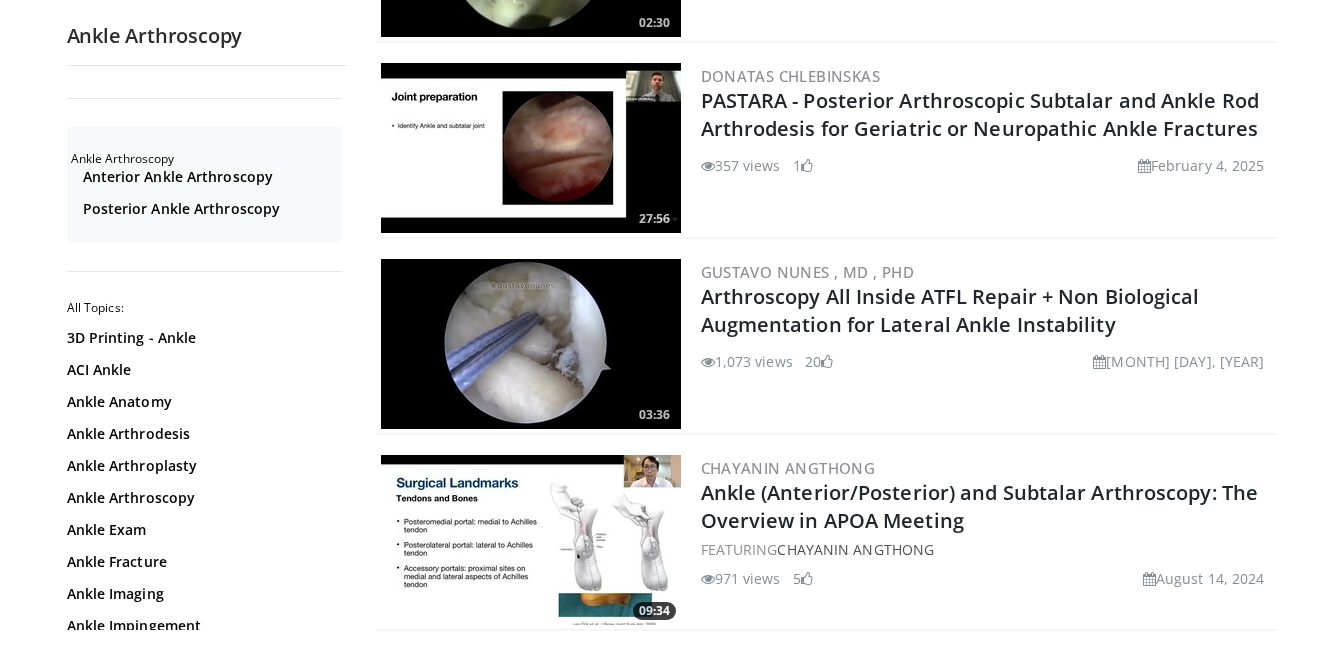 scroll, scrollTop: 1000, scrollLeft: 0, axis: vertical 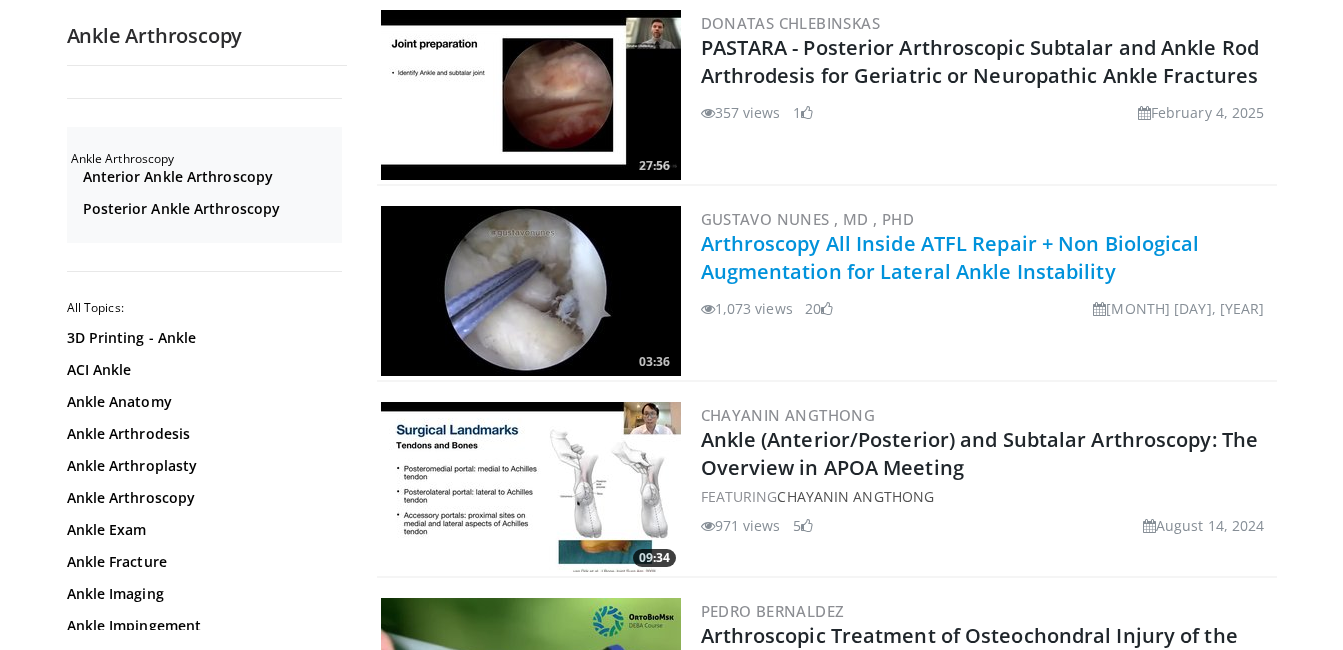 click on "Arthroscopy All Inside ATFL Repair + Non Biological Augmentation for Lateral Ankle Instability" at bounding box center [950, 257] 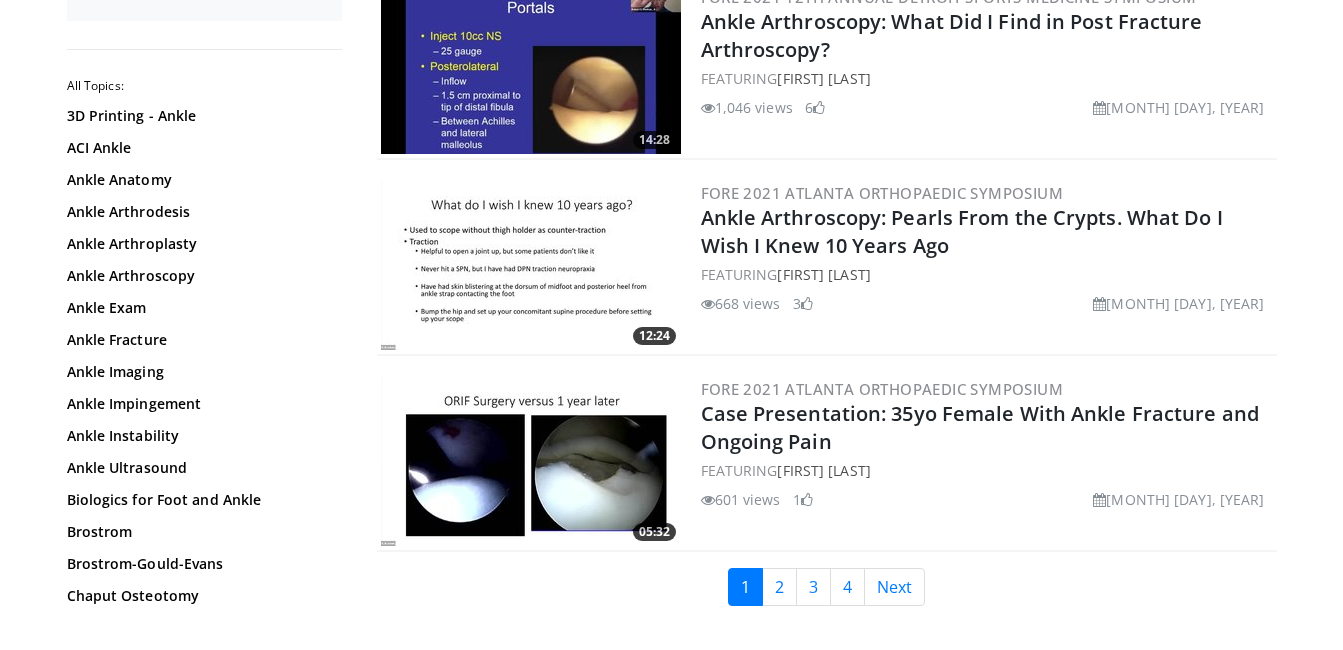 scroll, scrollTop: 4600, scrollLeft: 0, axis: vertical 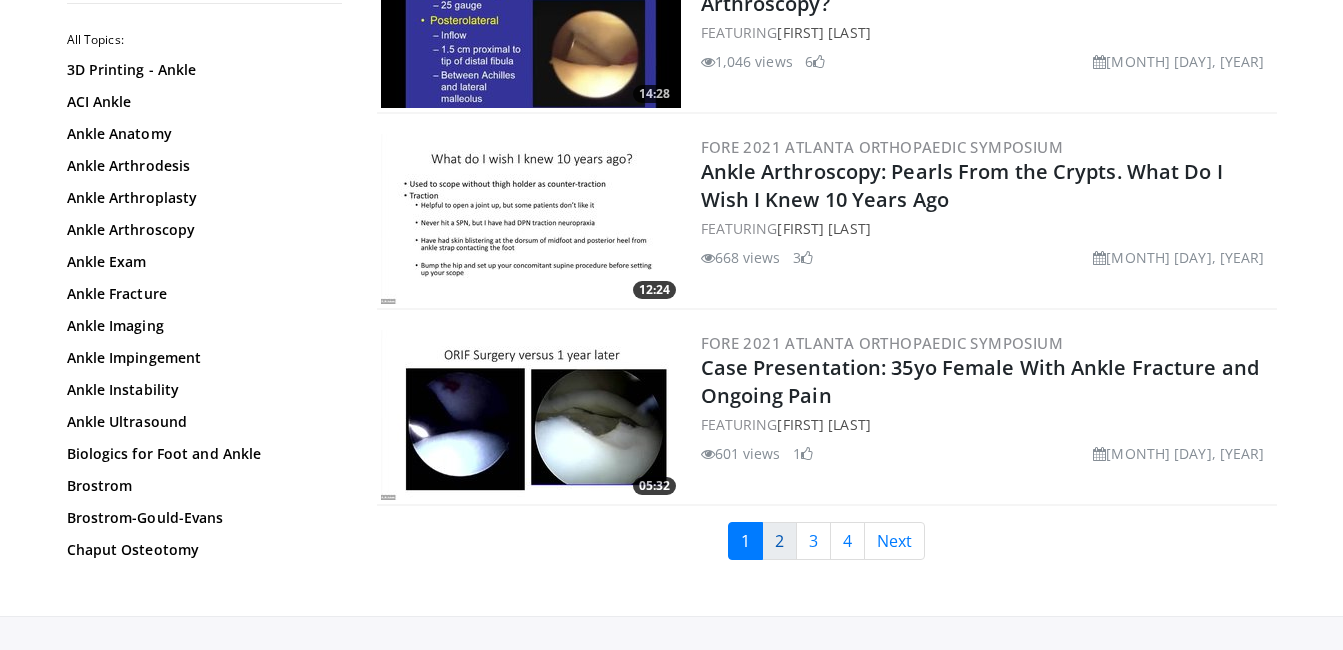 click on "2" at bounding box center (779, 541) 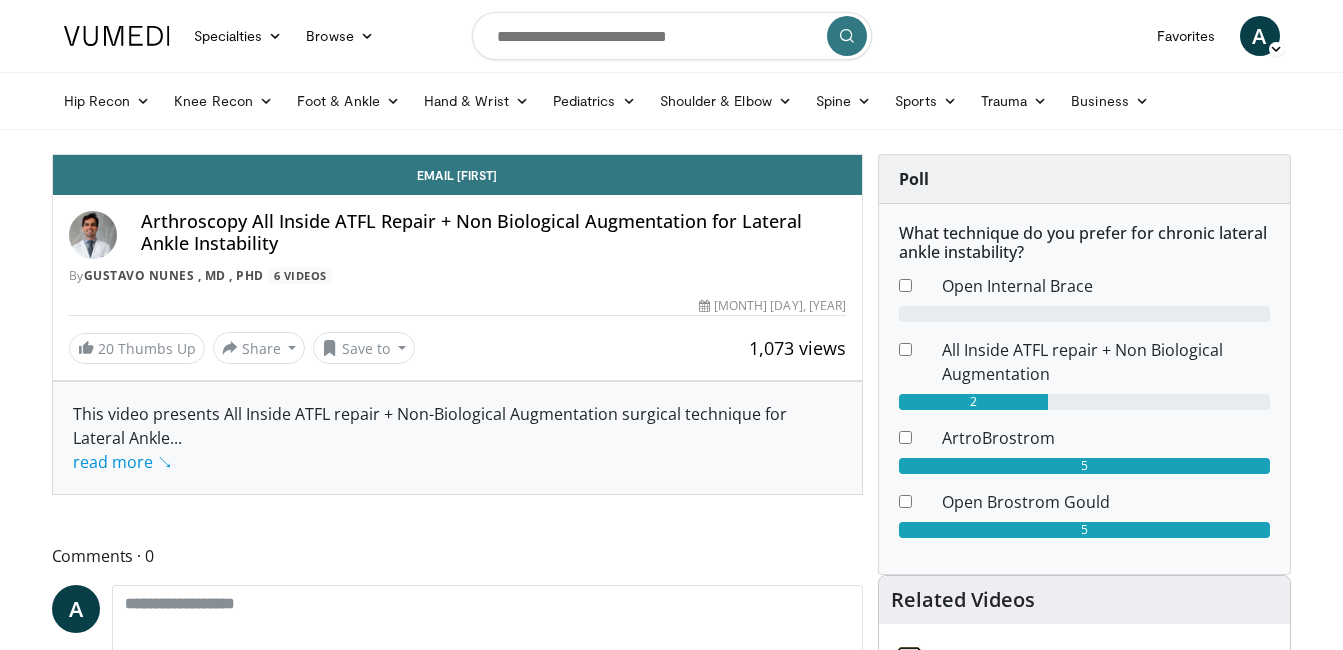 scroll, scrollTop: 0, scrollLeft: 0, axis: both 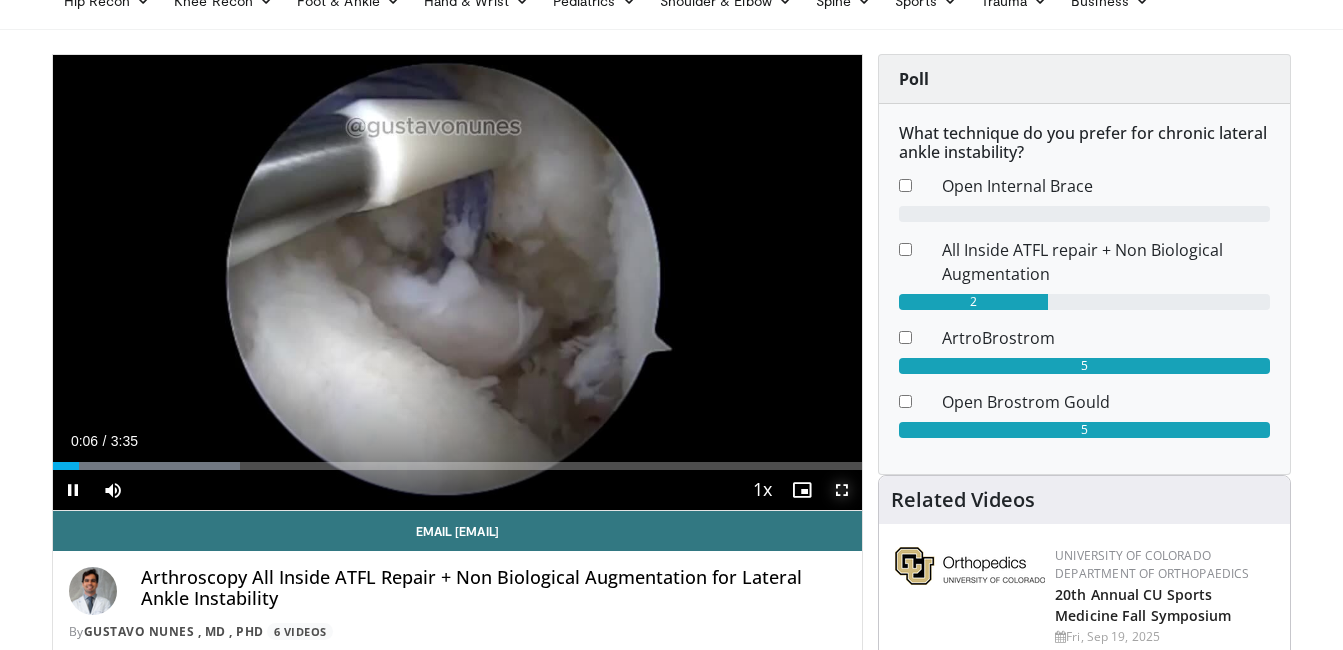 click at bounding box center [842, 490] 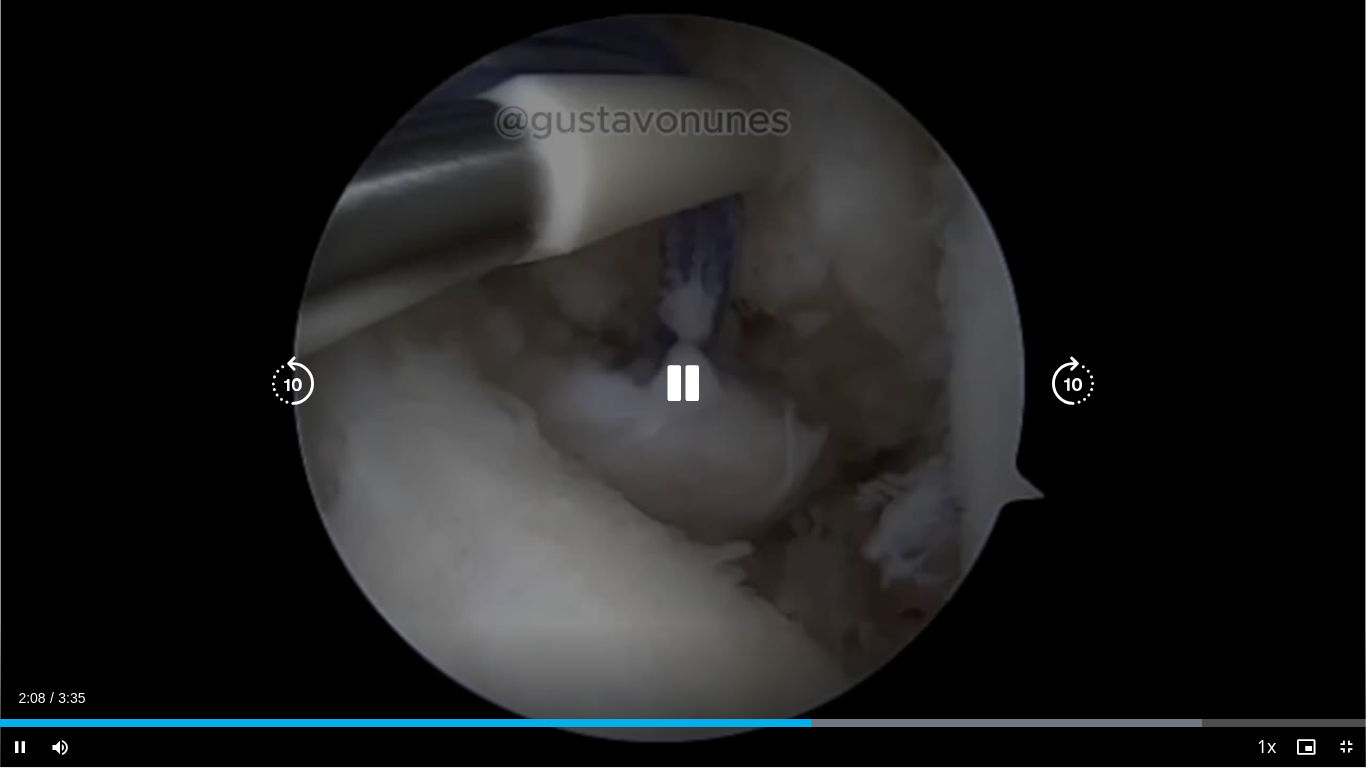click at bounding box center (683, 384) 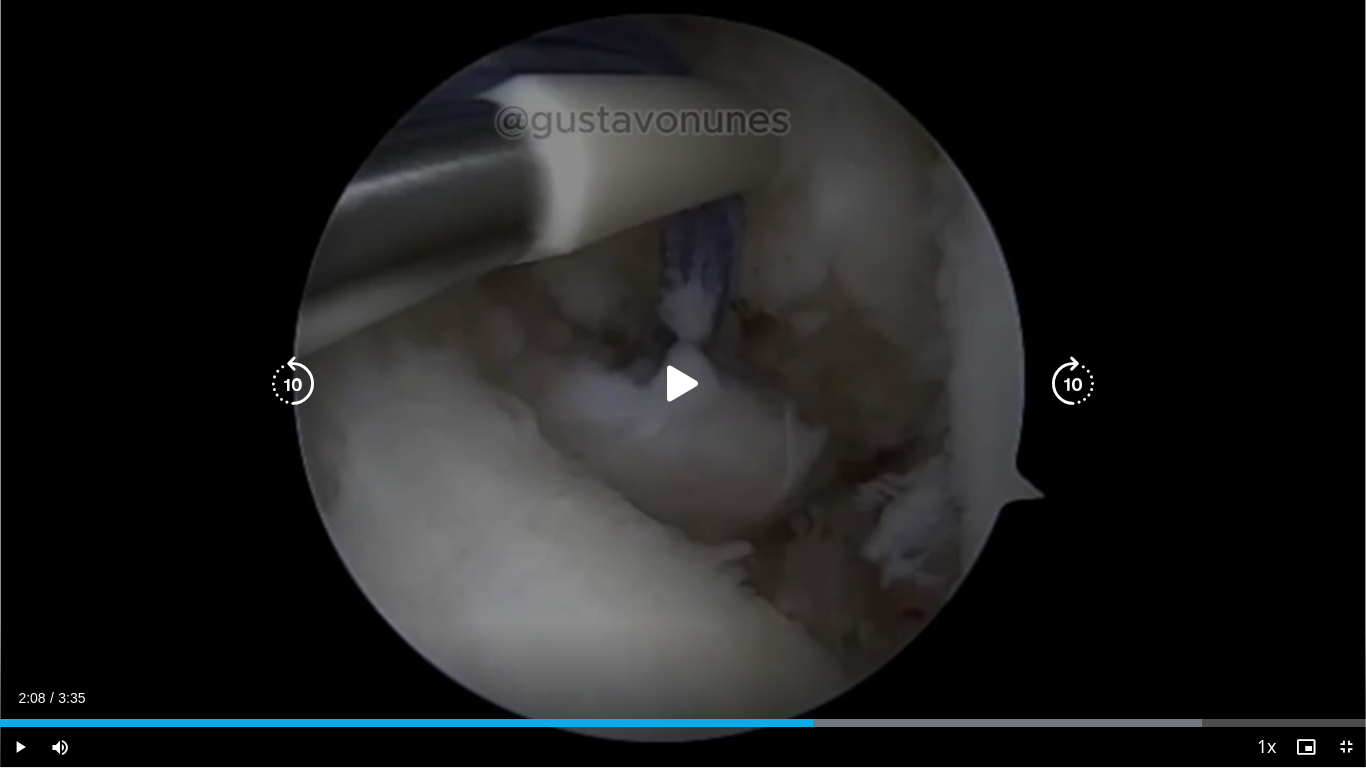 click at bounding box center [683, 384] 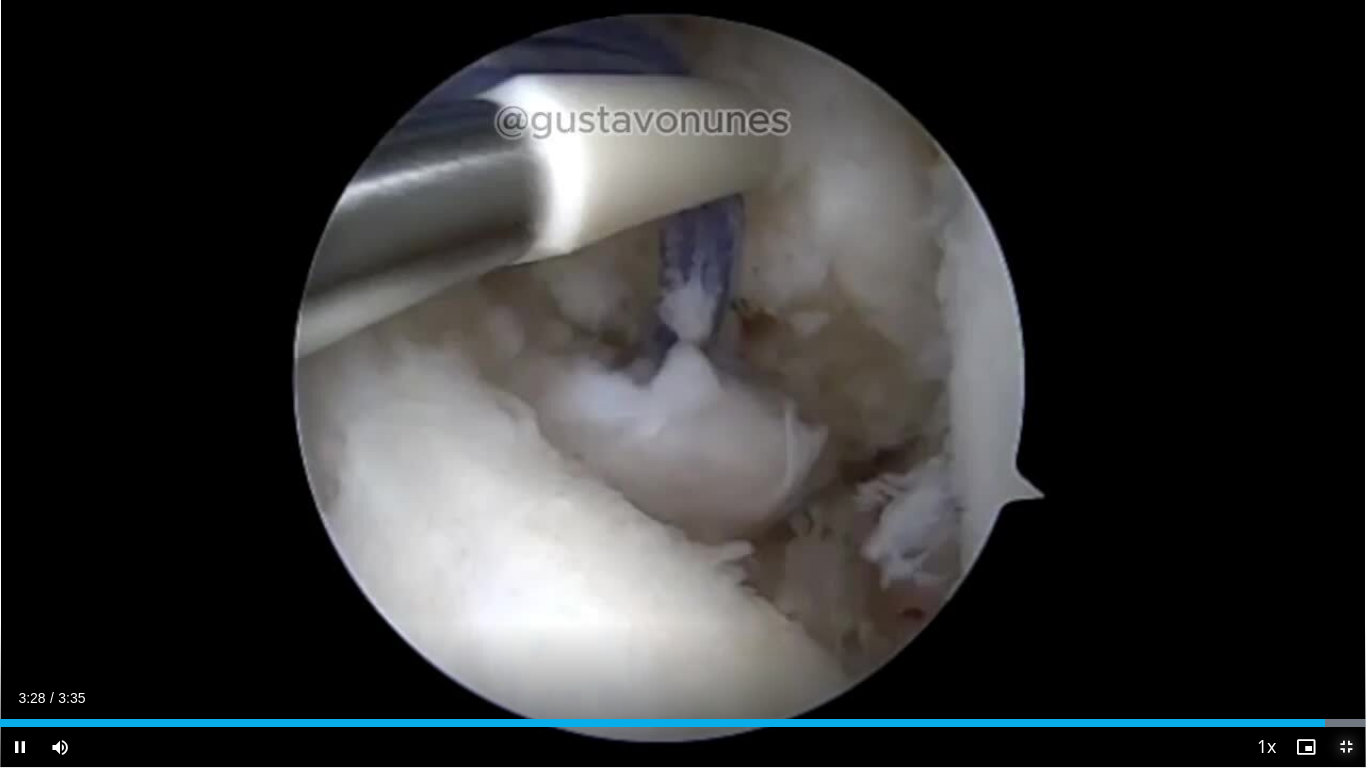 click at bounding box center (1346, 747) 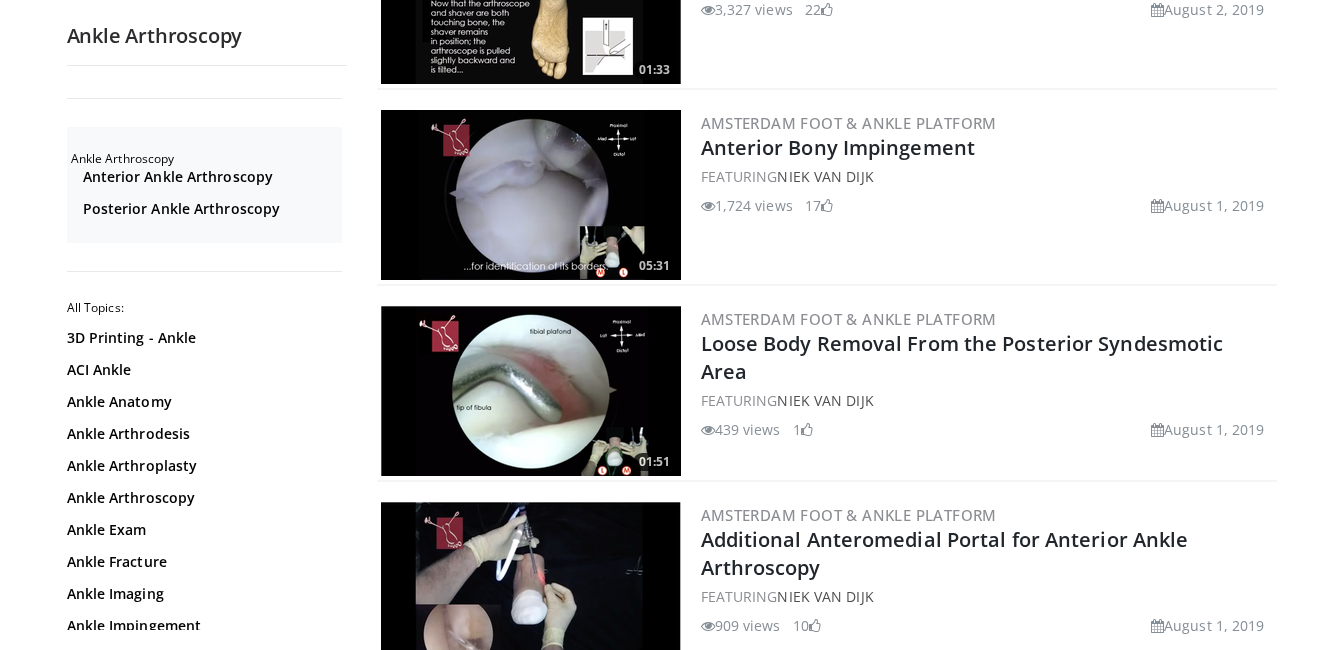 scroll, scrollTop: 2000, scrollLeft: 0, axis: vertical 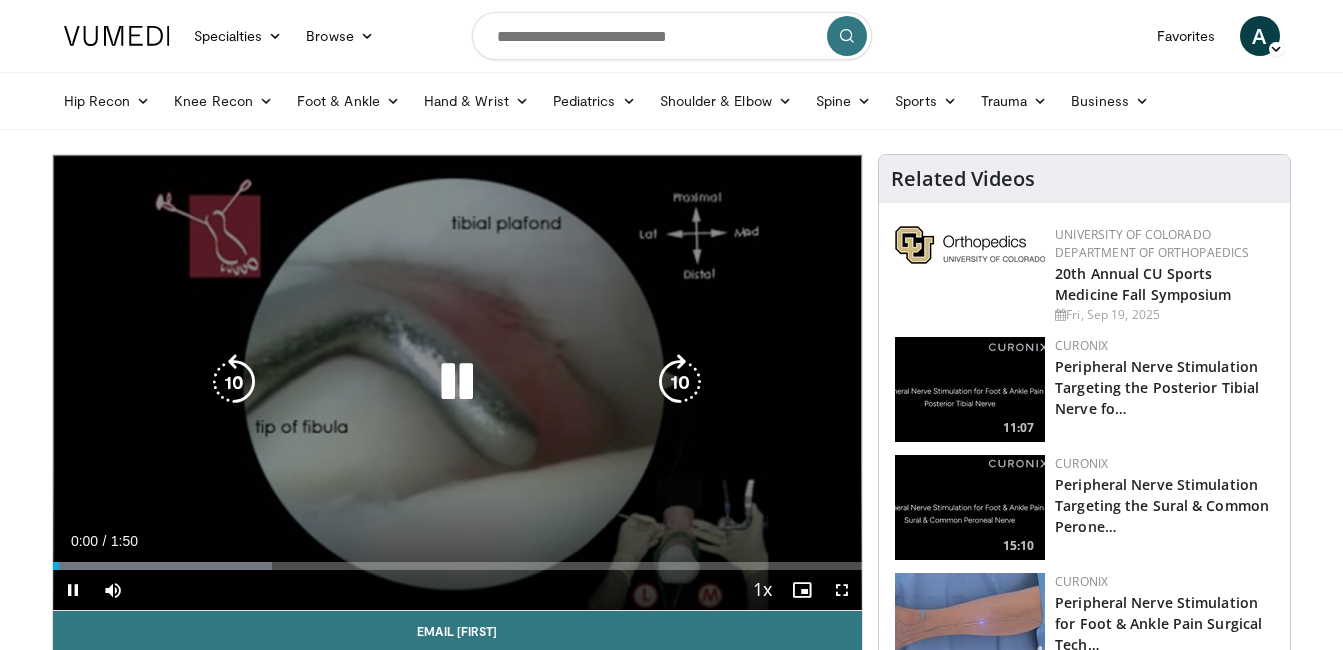 click at bounding box center [457, 382] 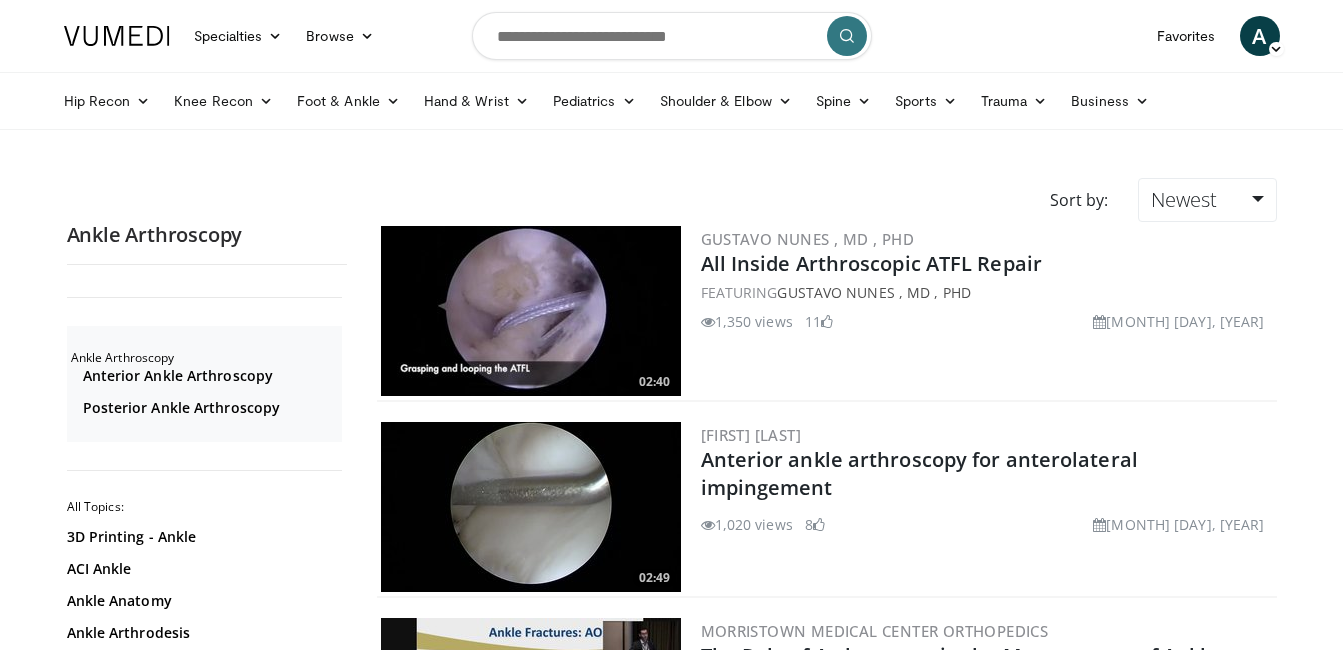 scroll, scrollTop: 2000, scrollLeft: 0, axis: vertical 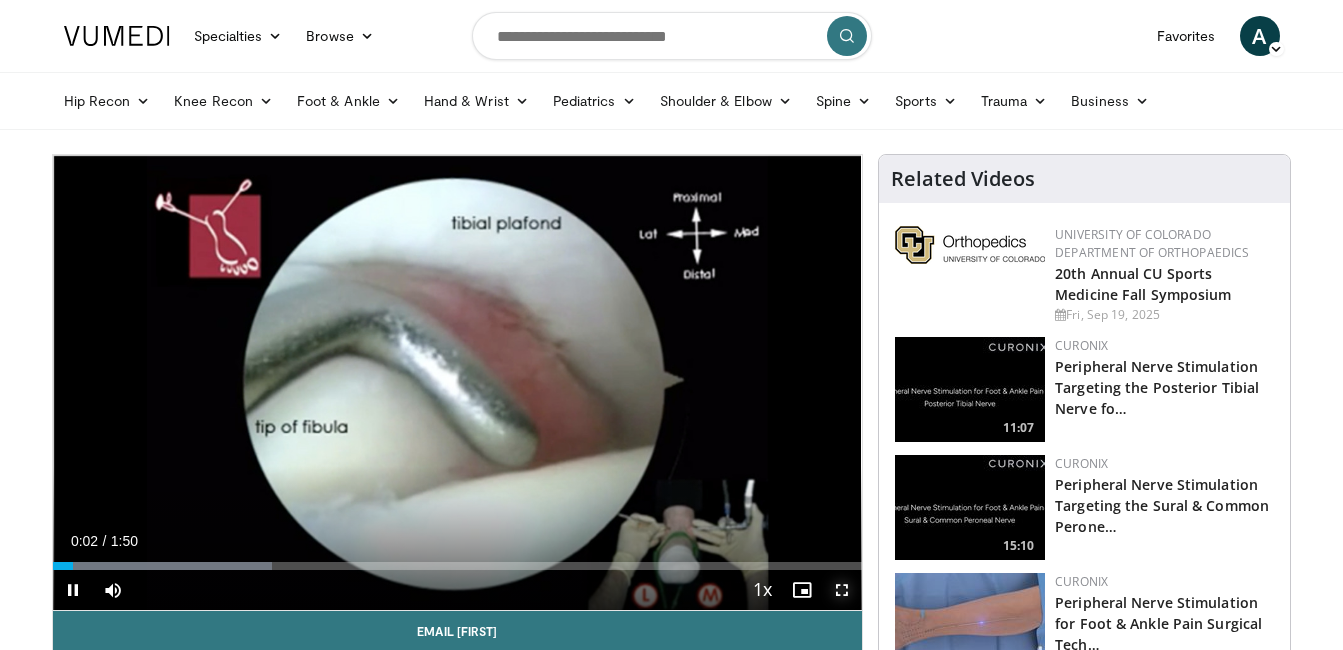 click at bounding box center (842, 590) 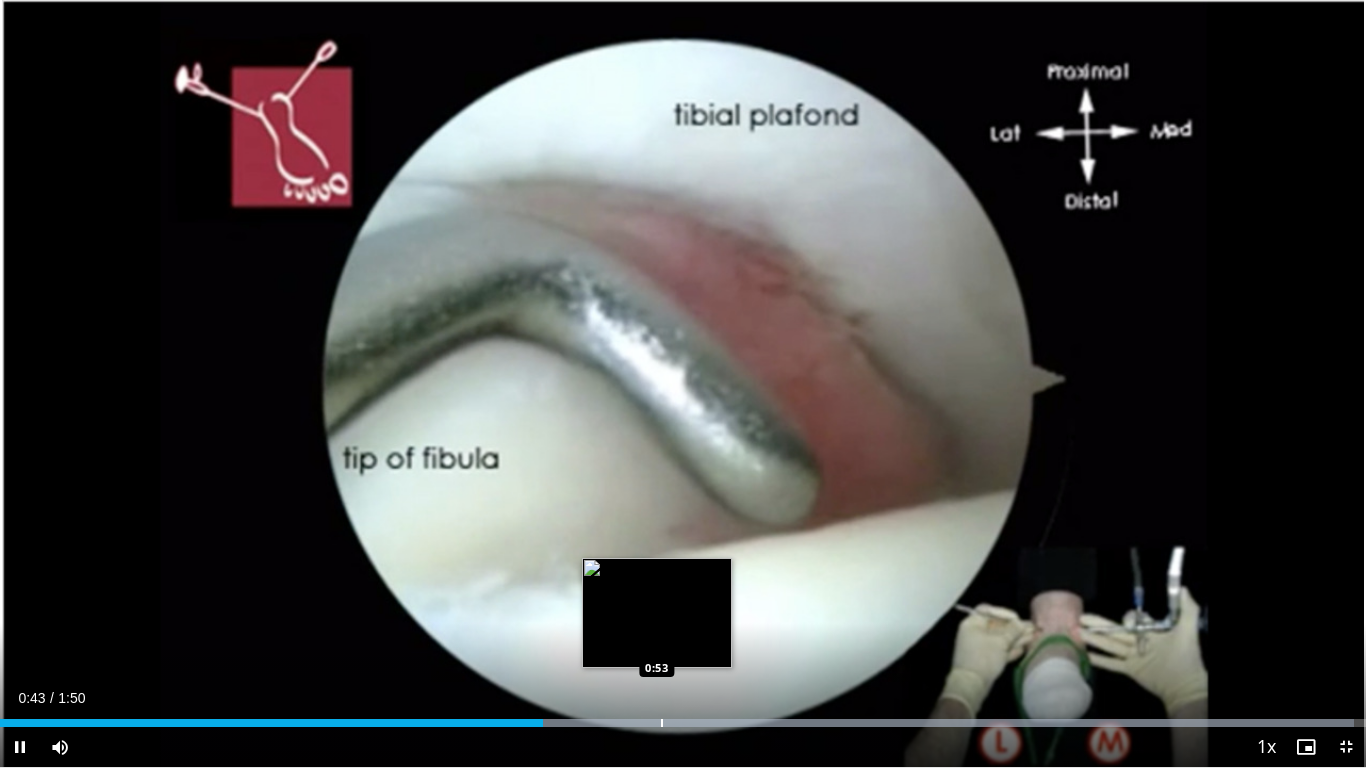 click at bounding box center (662, 723) 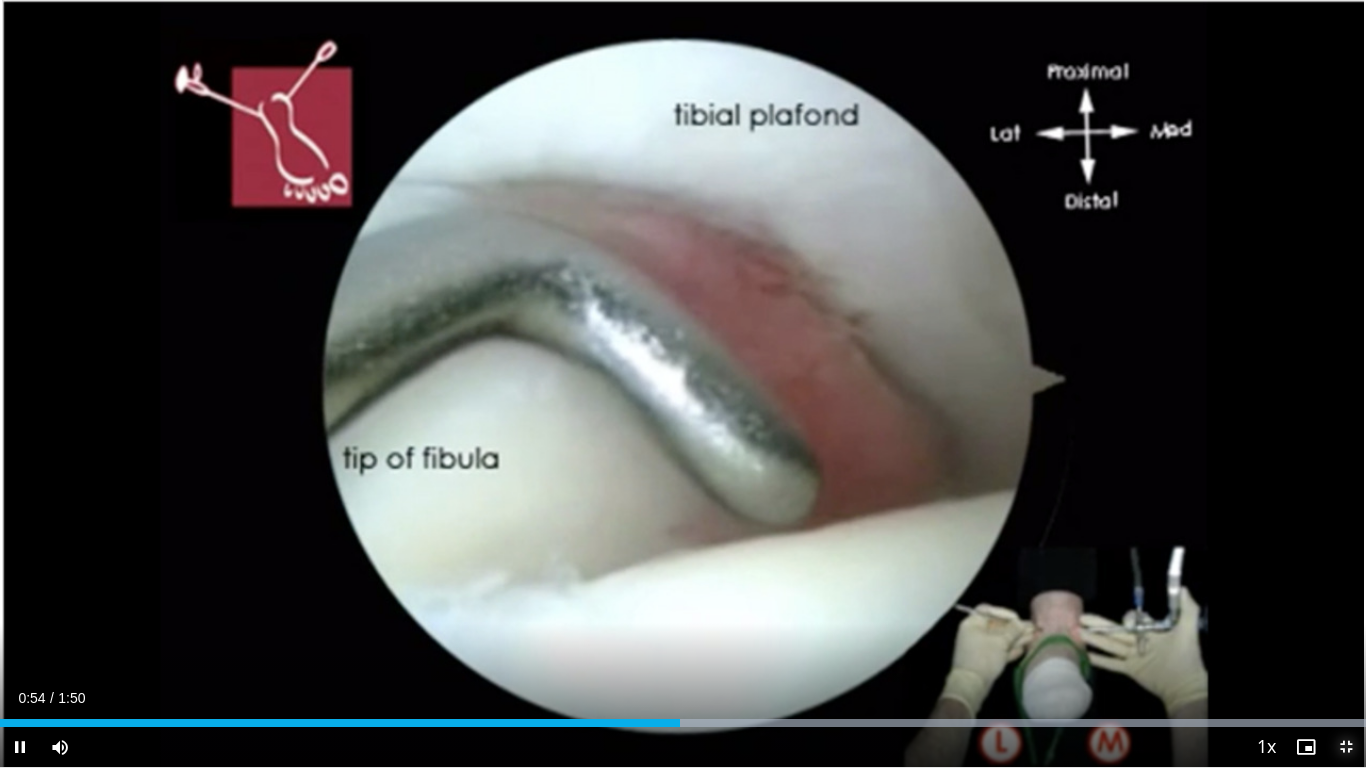 click at bounding box center [1346, 747] 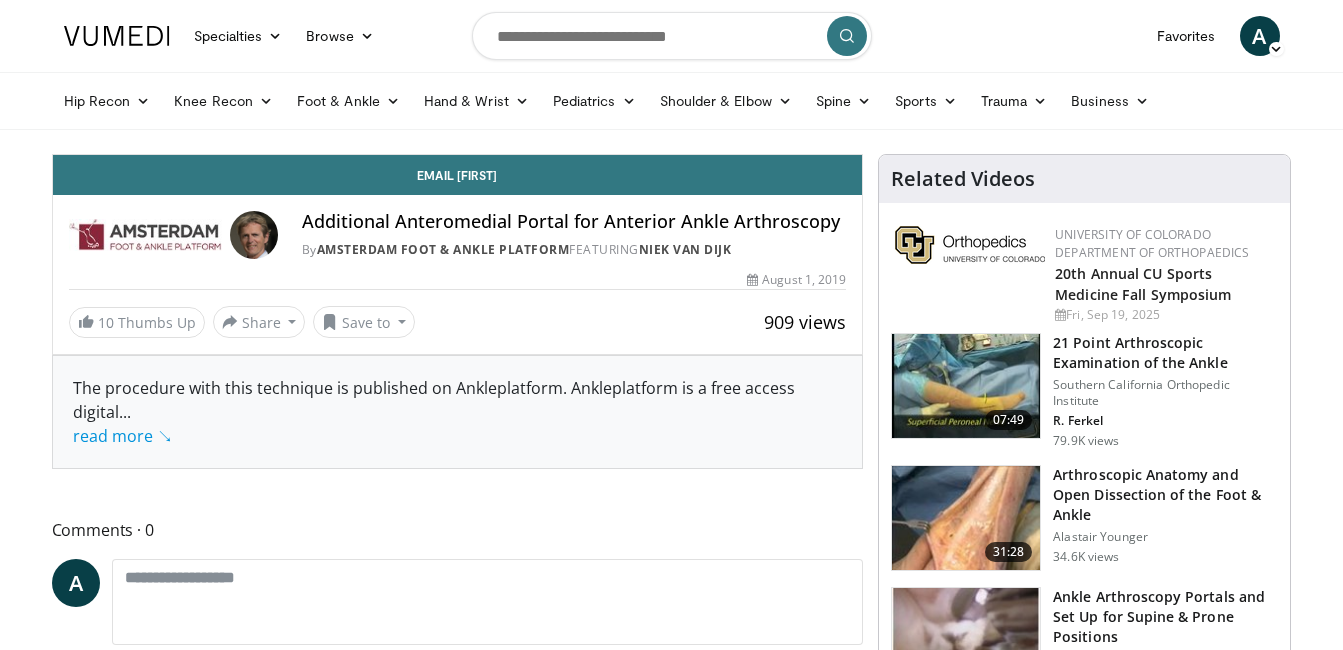 scroll, scrollTop: 0, scrollLeft: 0, axis: both 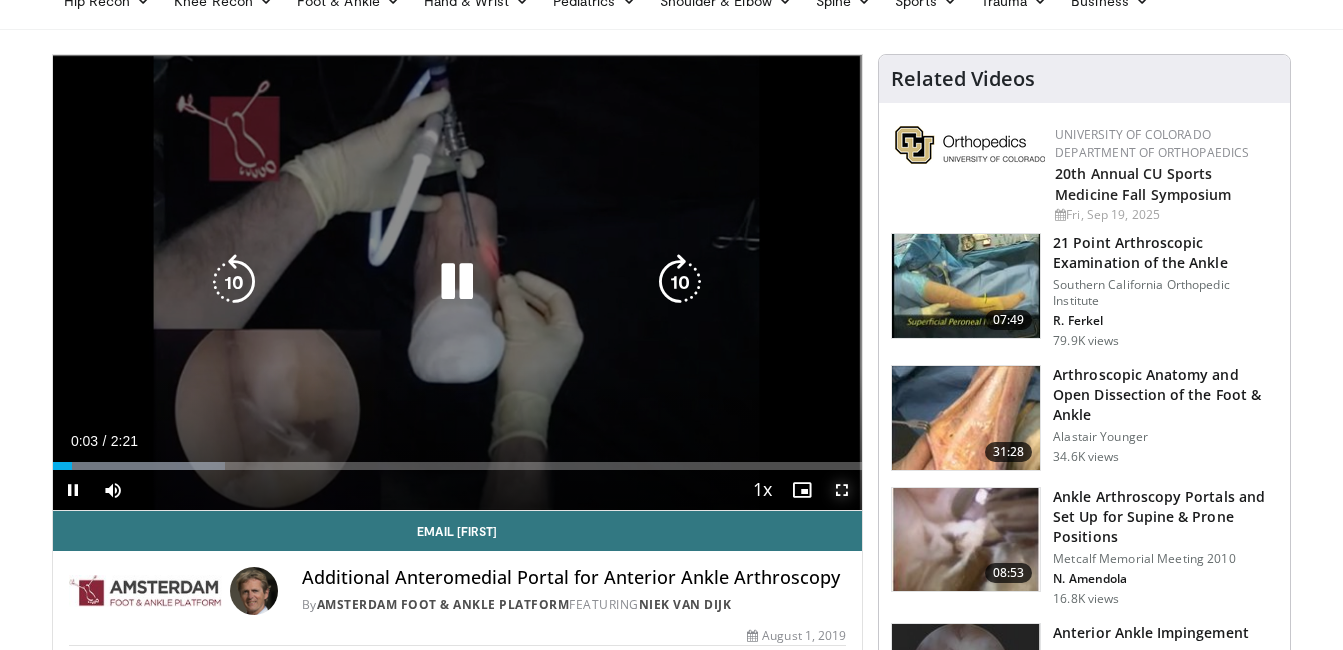 drag, startPoint x: 847, startPoint y: 491, endPoint x: 851, endPoint y: 565, distance: 74.10803 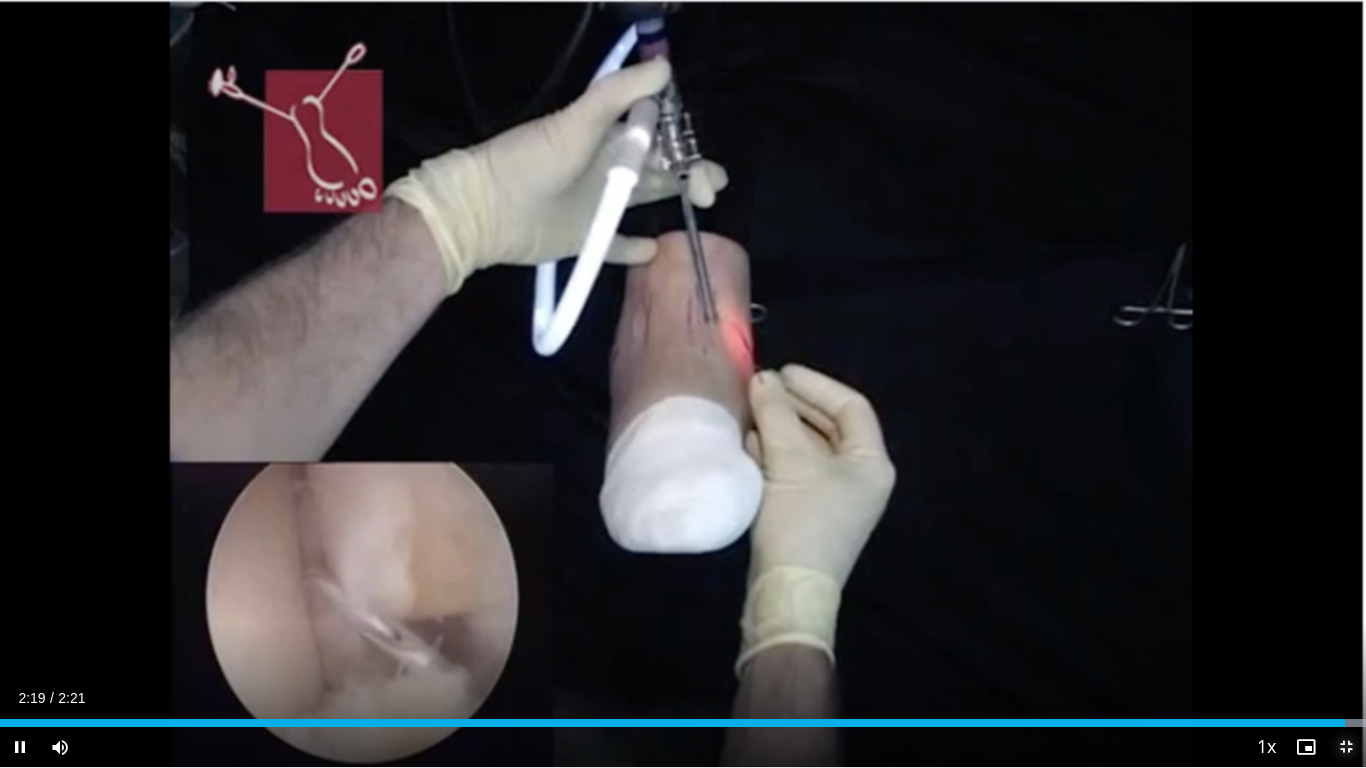 click at bounding box center [1346, 747] 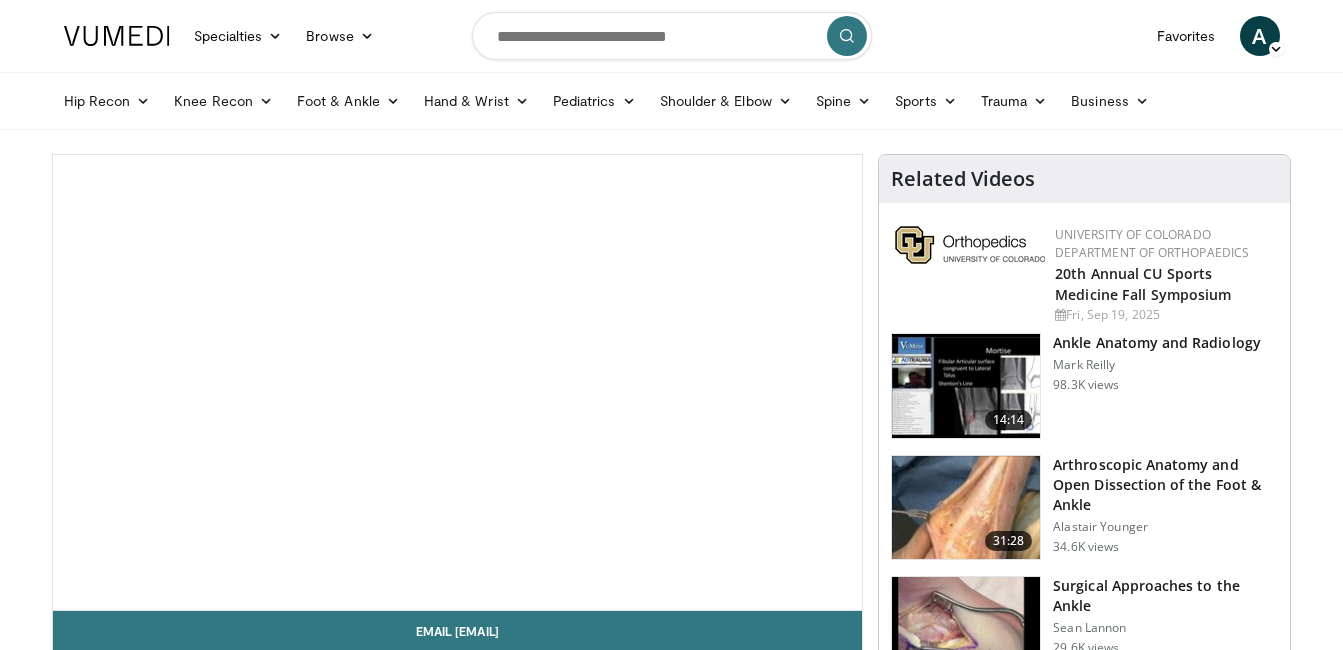 scroll, scrollTop: 0, scrollLeft: 0, axis: both 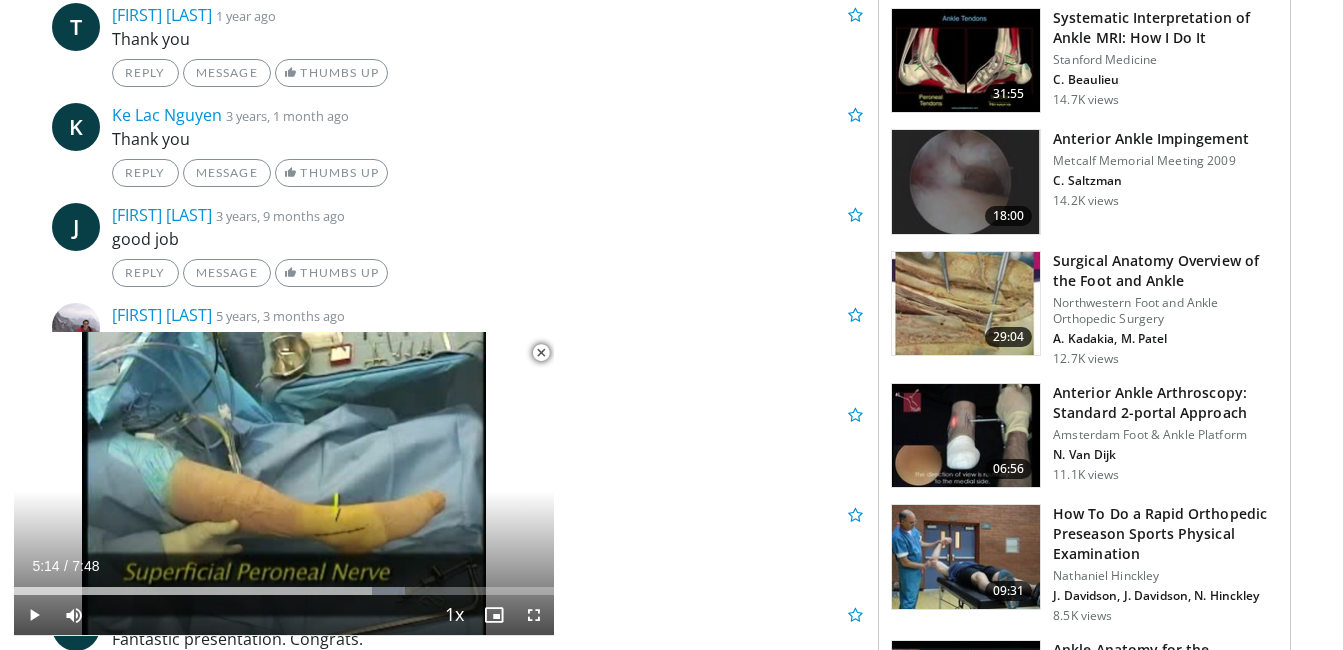 click at bounding box center (966, 436) 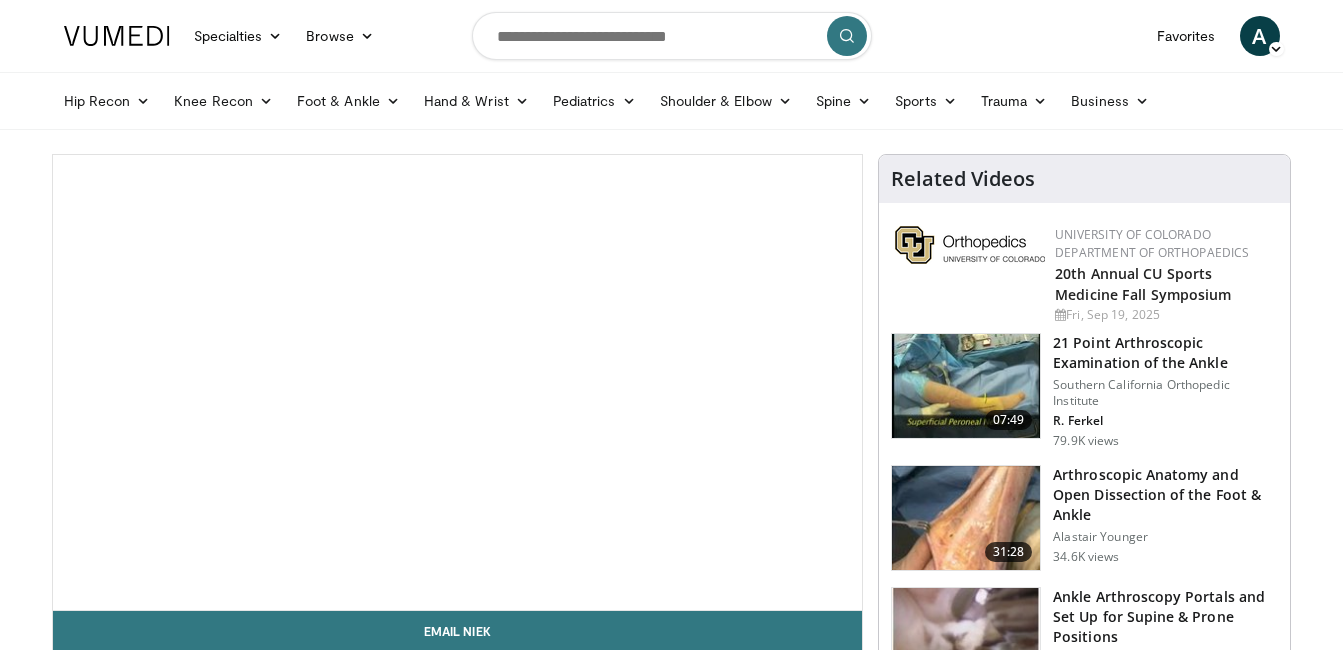 scroll, scrollTop: 0, scrollLeft: 0, axis: both 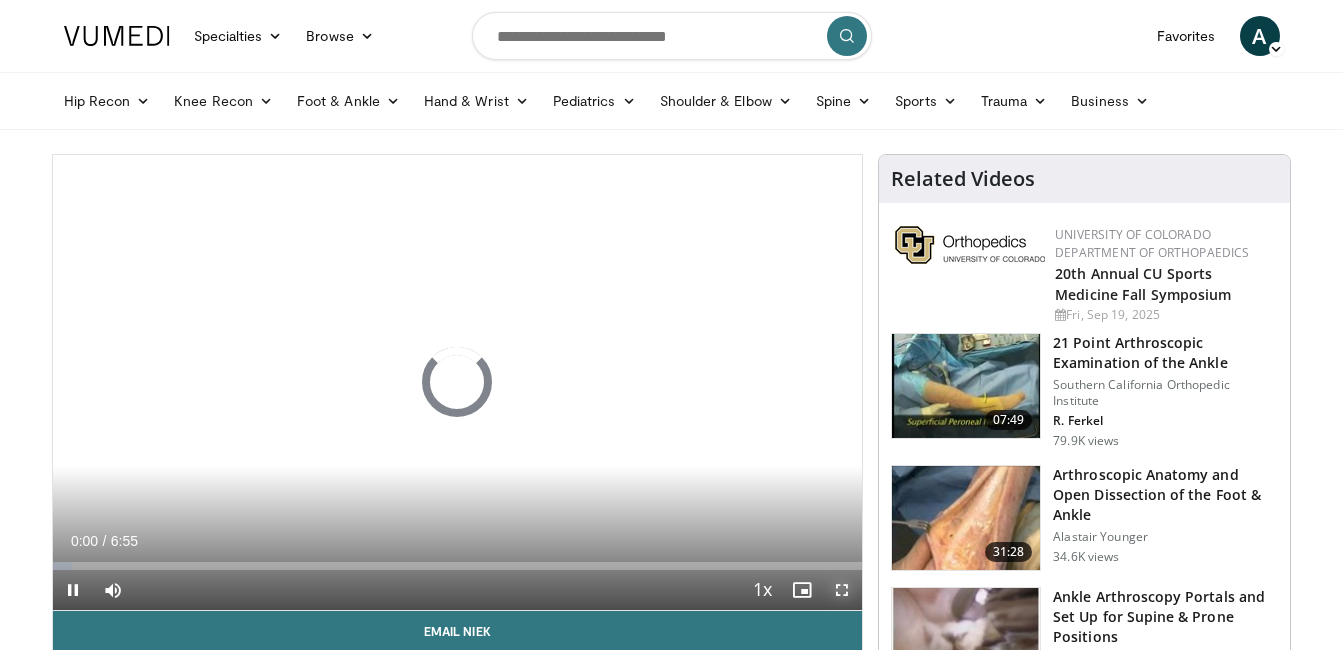 click at bounding box center [842, 590] 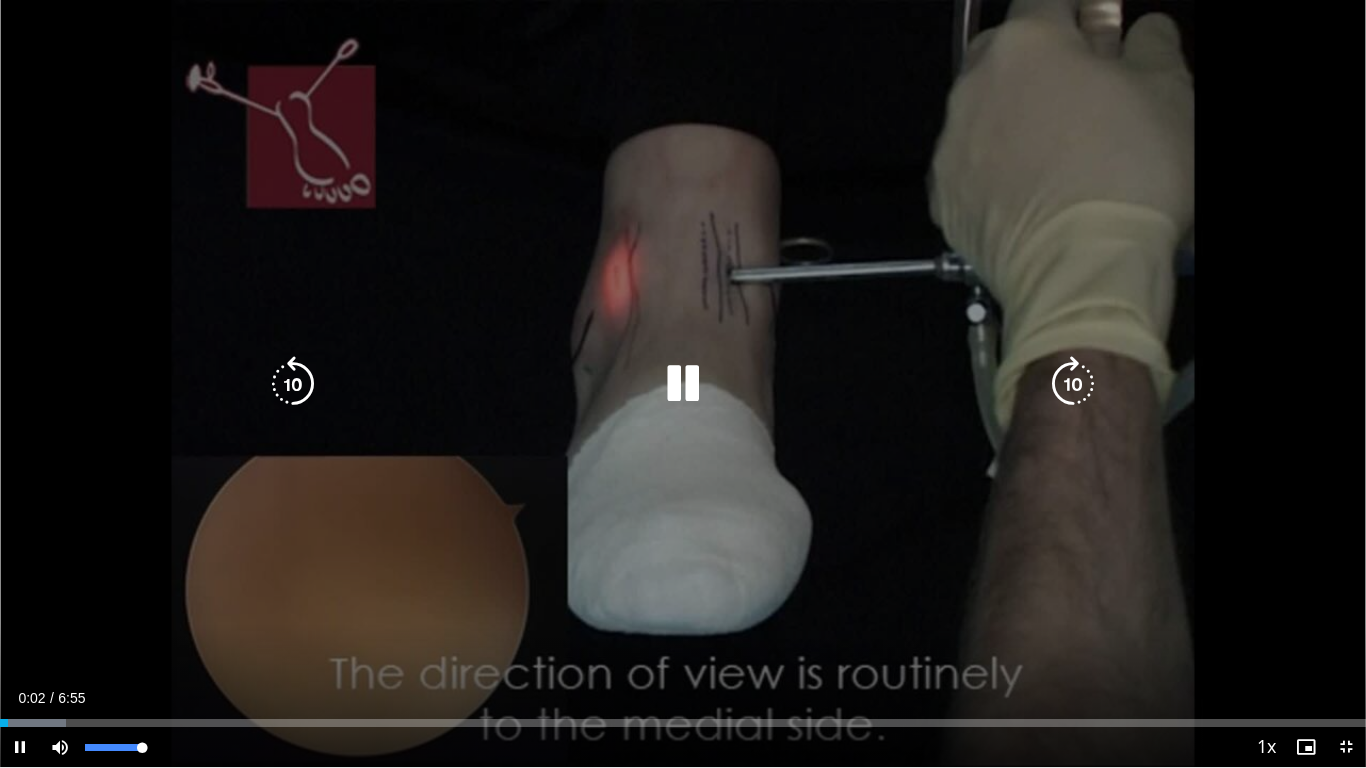 drag, startPoint x: 148, startPoint y: 746, endPoint x: 185, endPoint y: 746, distance: 37 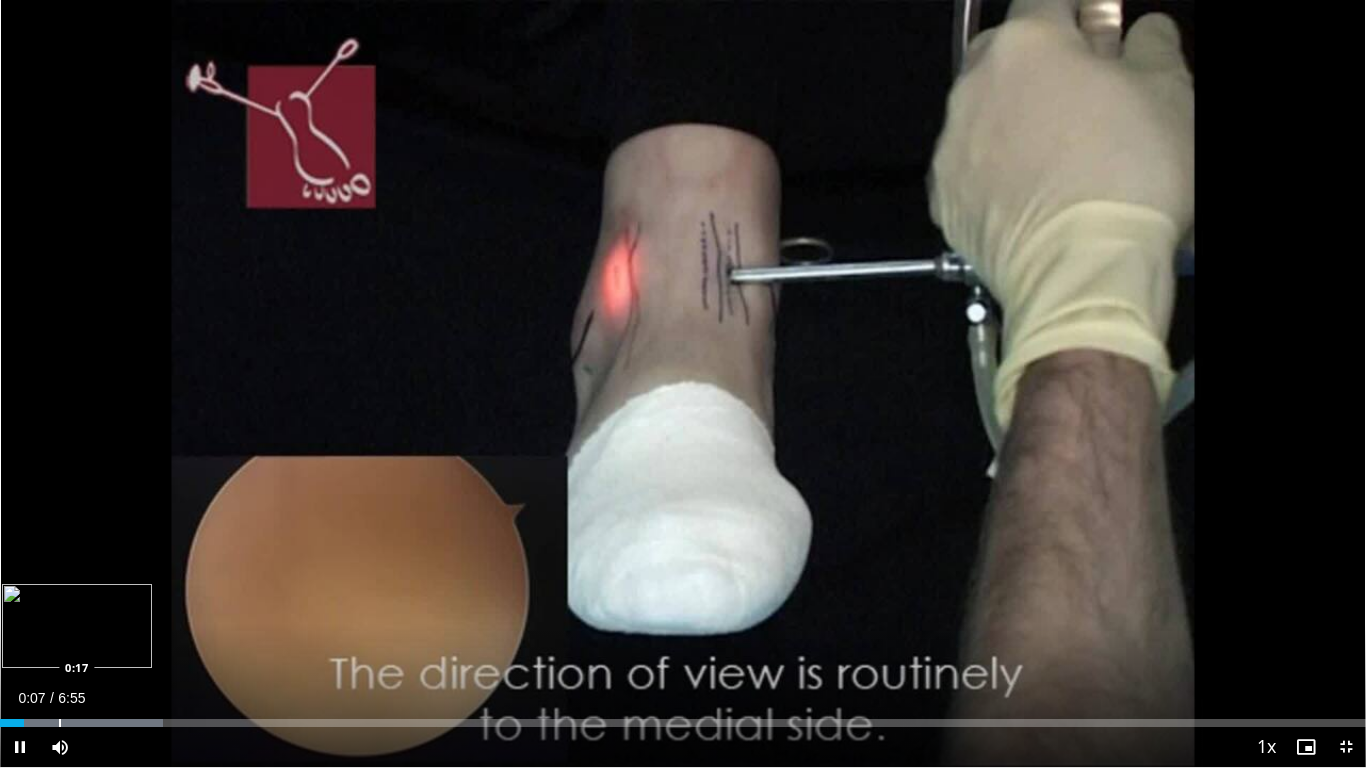 click on "Loaded :  11.93% 0:07 0:17" at bounding box center [683, 717] 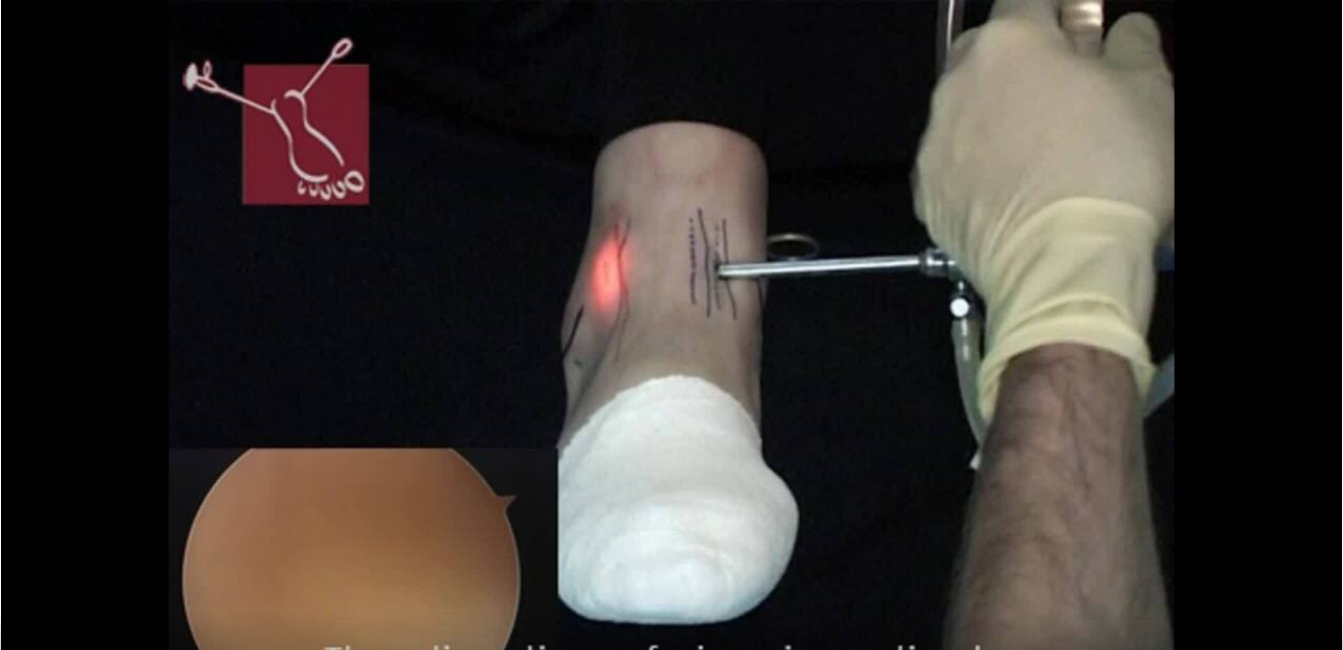 scroll, scrollTop: 200, scrollLeft: 0, axis: vertical 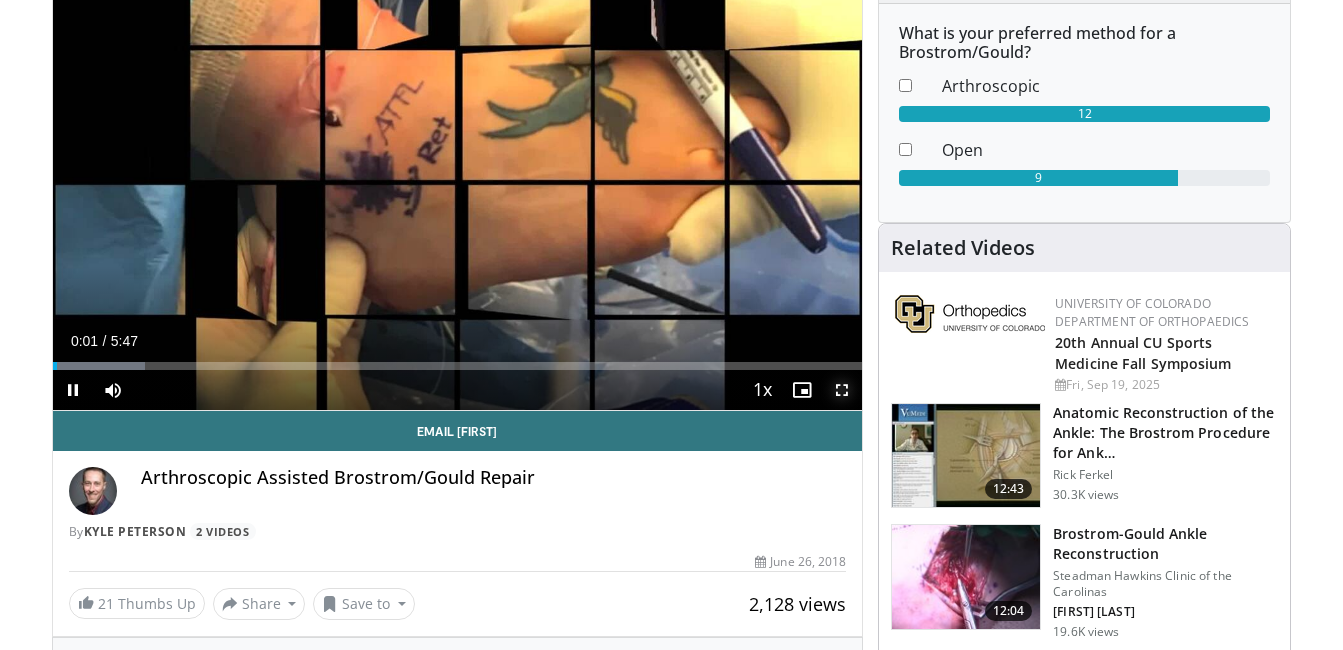 drag, startPoint x: 848, startPoint y: 388, endPoint x: 799, endPoint y: 463, distance: 89.587944 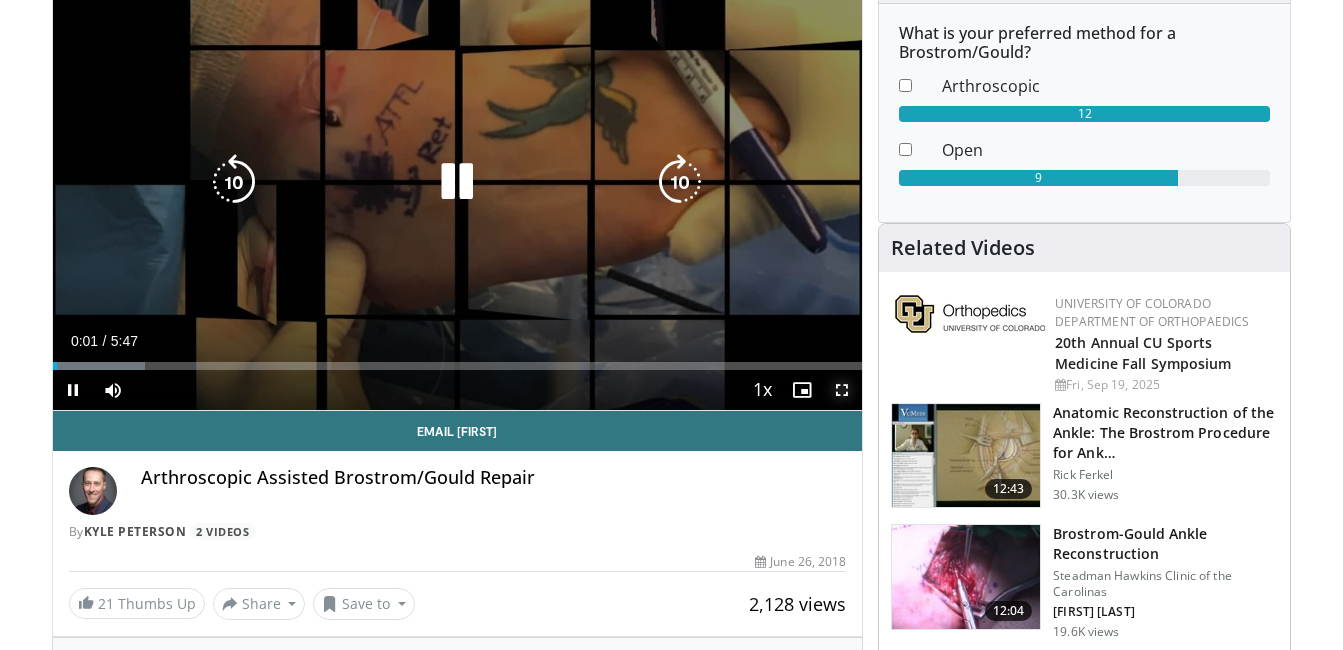 click at bounding box center (842, 390) 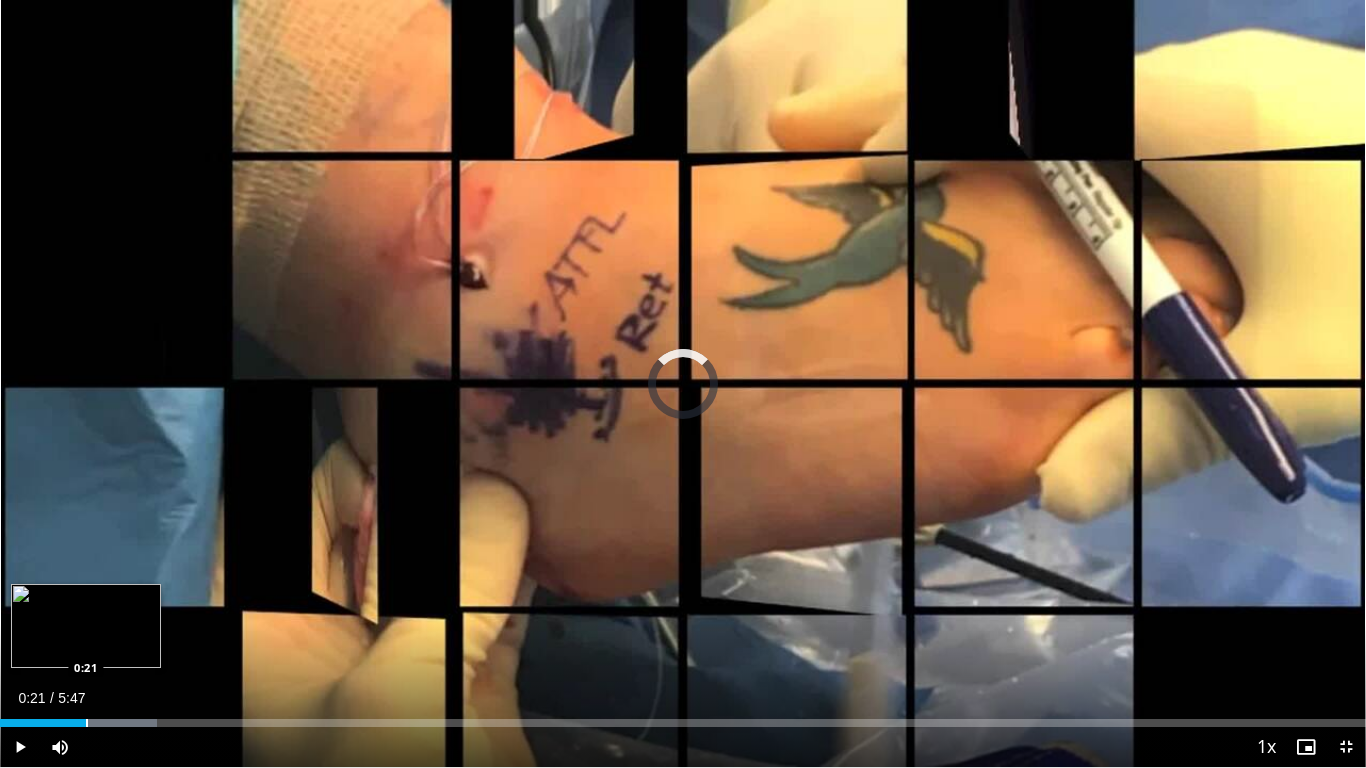 click on "Loaded :  11.48% 0:21 0:21" at bounding box center [683, 717] 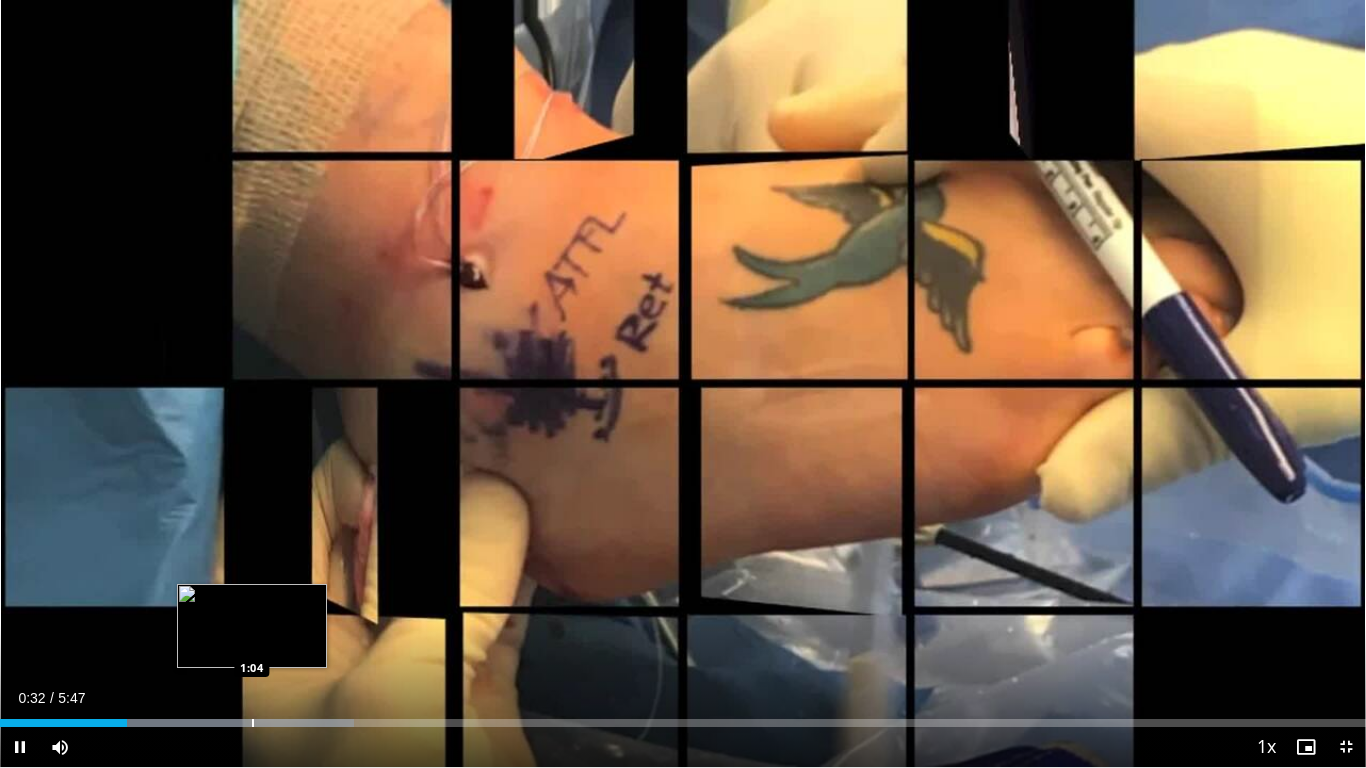 click at bounding box center (253, 723) 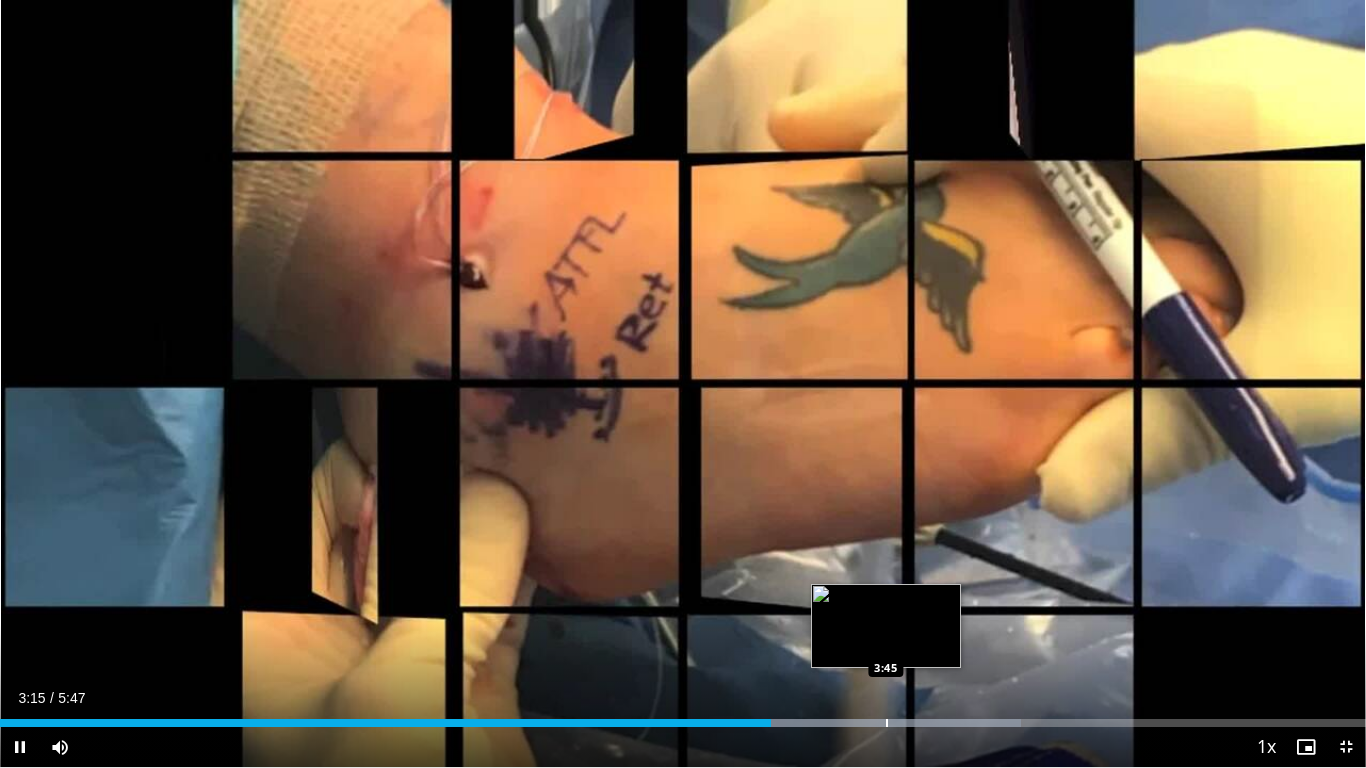 click on "Loaded :  74.71% 3:16 3:45" at bounding box center [683, 717] 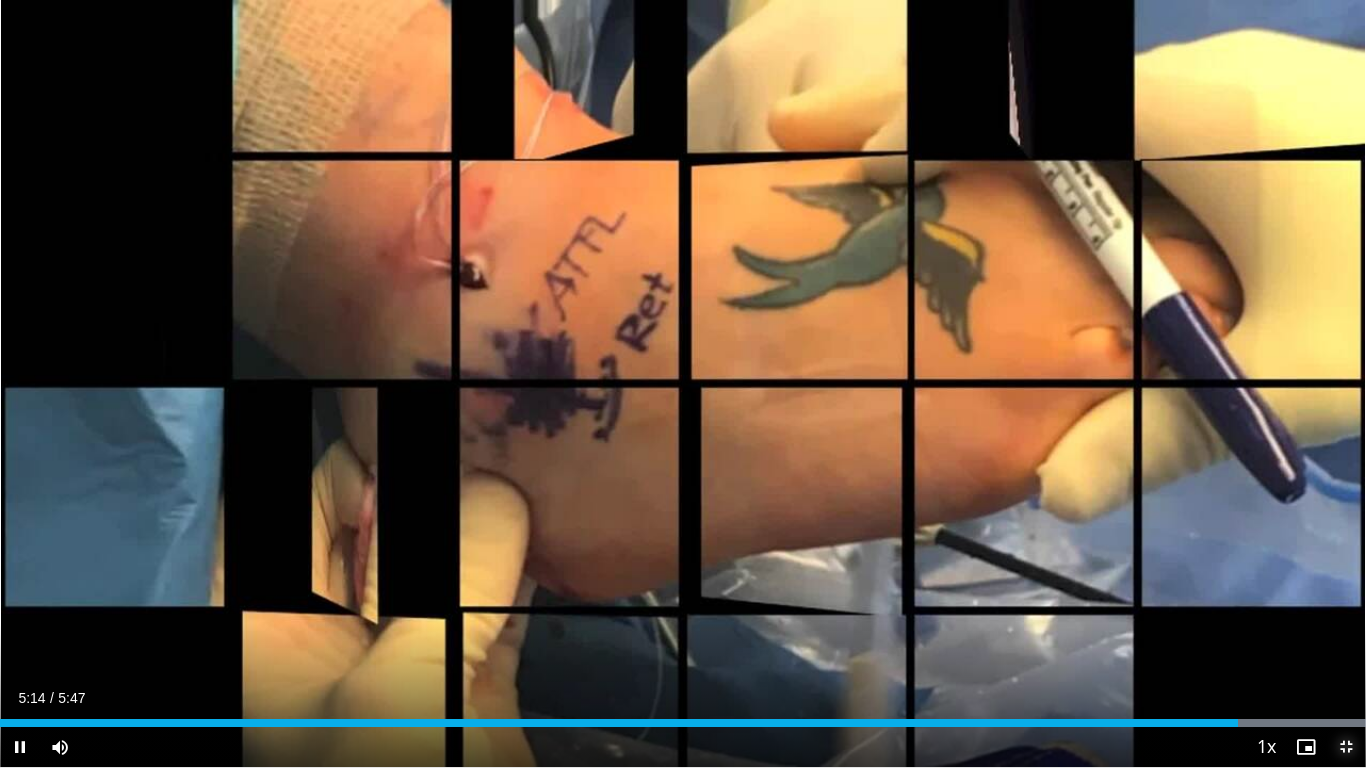 click at bounding box center [1346, 747] 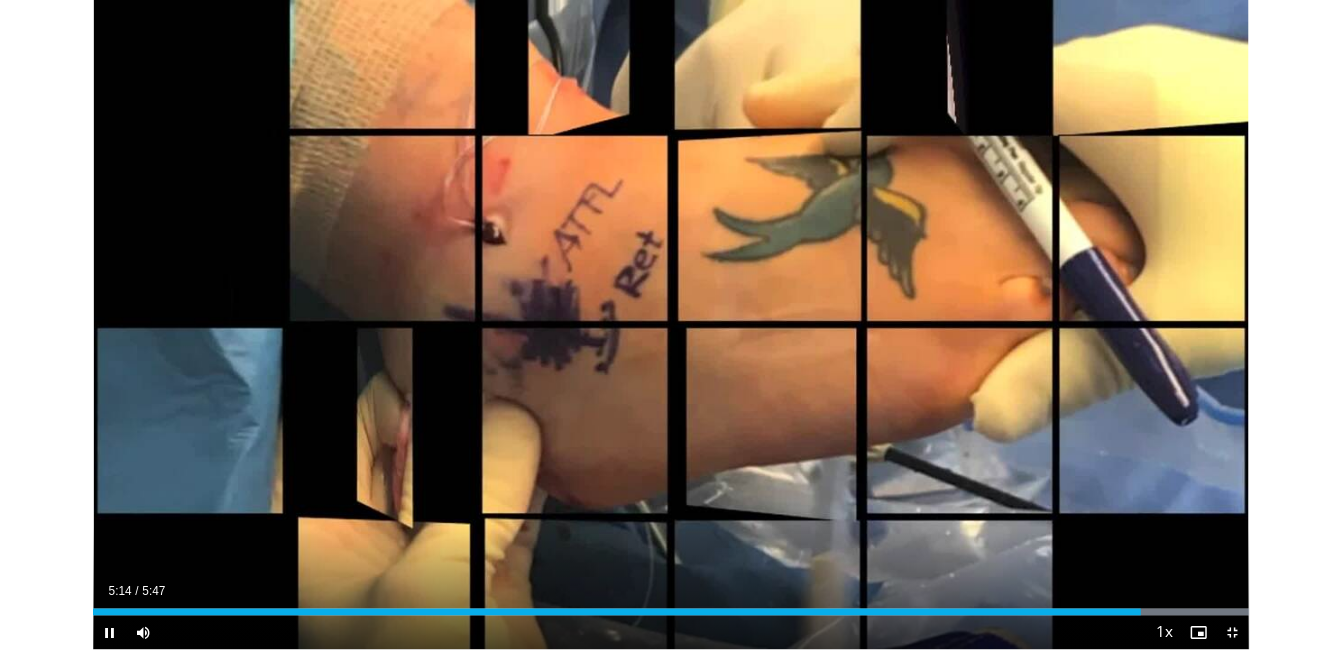 scroll, scrollTop: 656, scrollLeft: 0, axis: vertical 